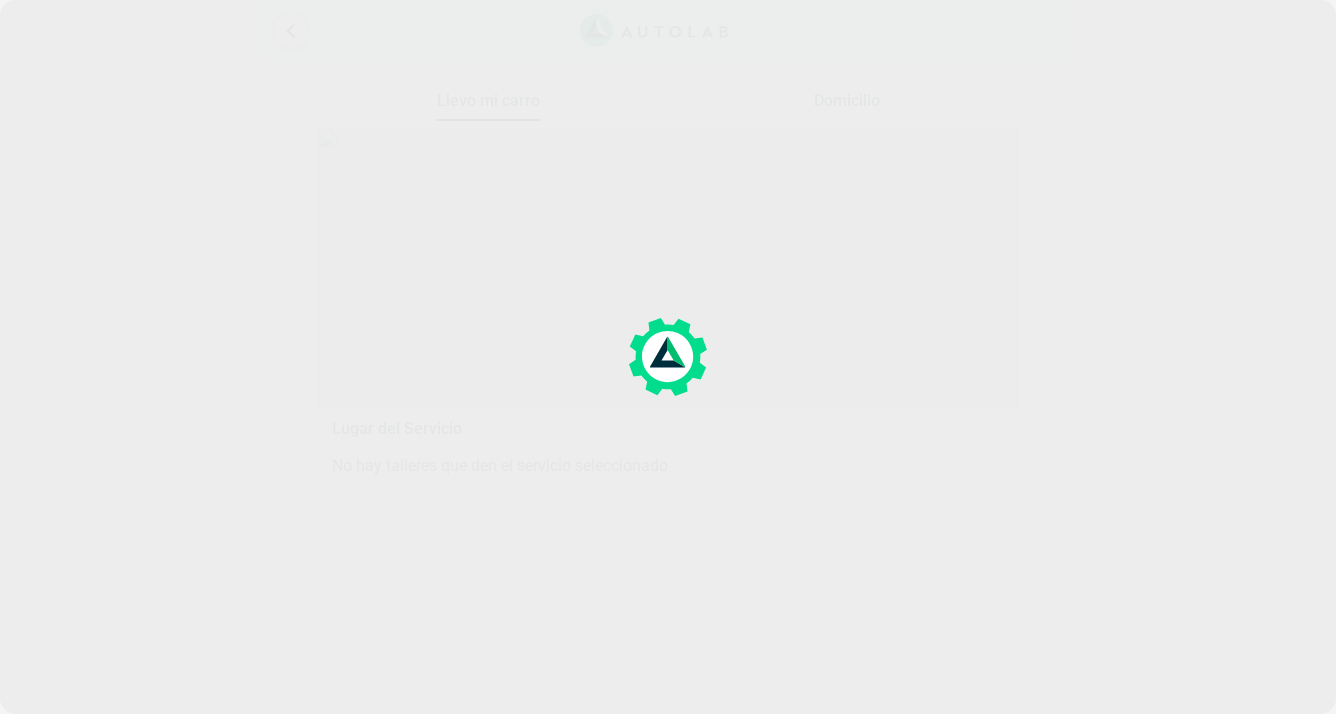 scroll, scrollTop: 0, scrollLeft: 0, axis: both 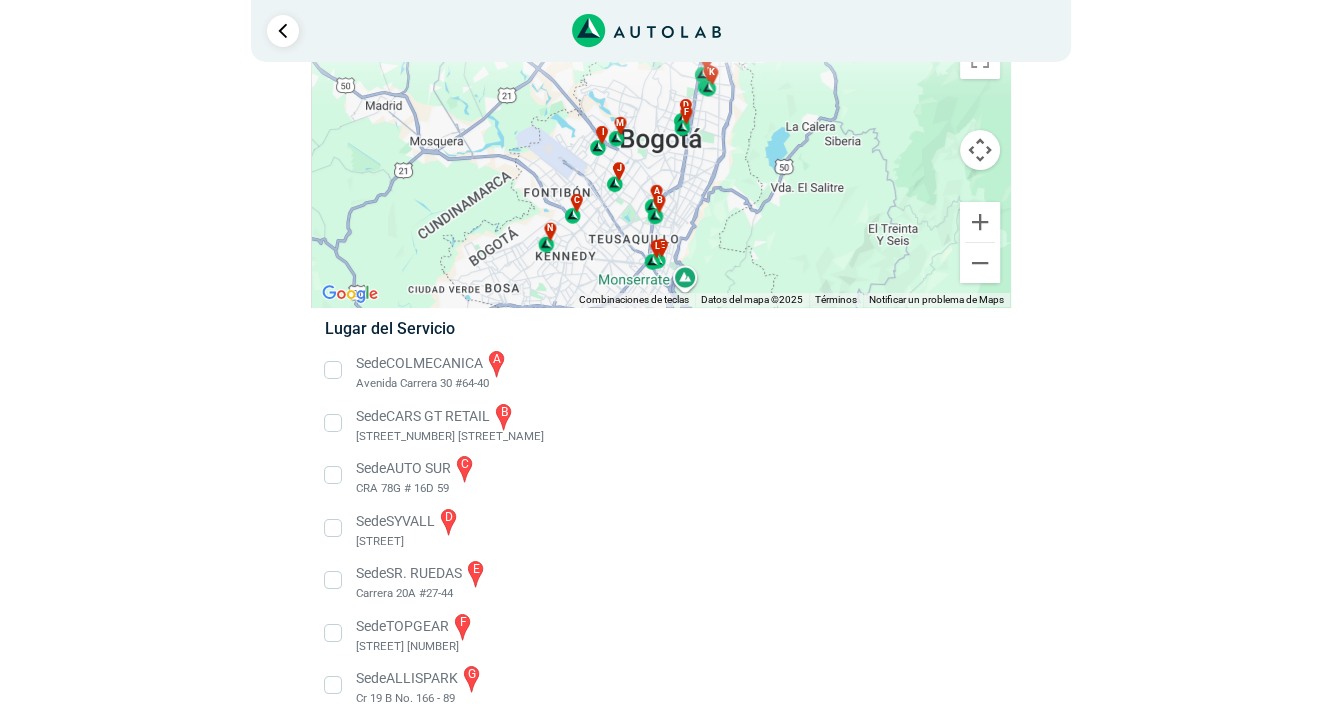 click on "Sede  COLMECANICA
a
[STREET] [NUMBER]" at bounding box center (660, 370) 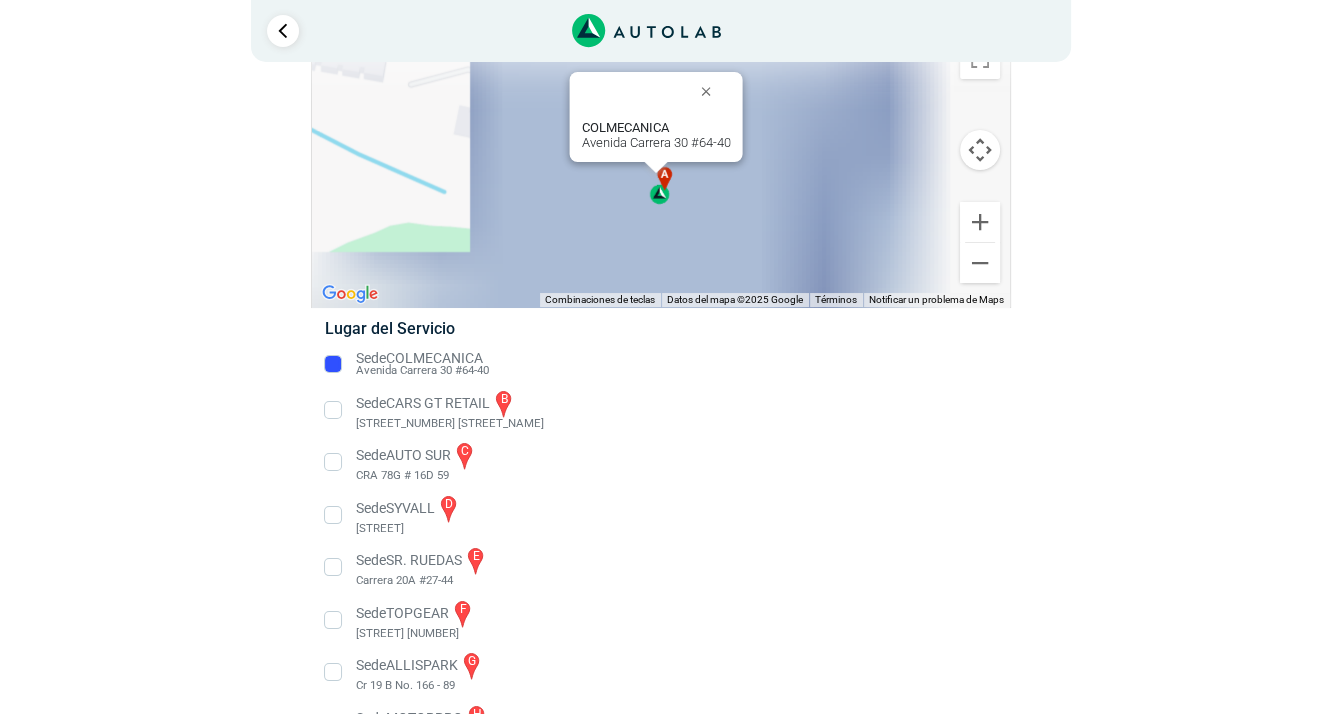 scroll, scrollTop: 0, scrollLeft: 0, axis: both 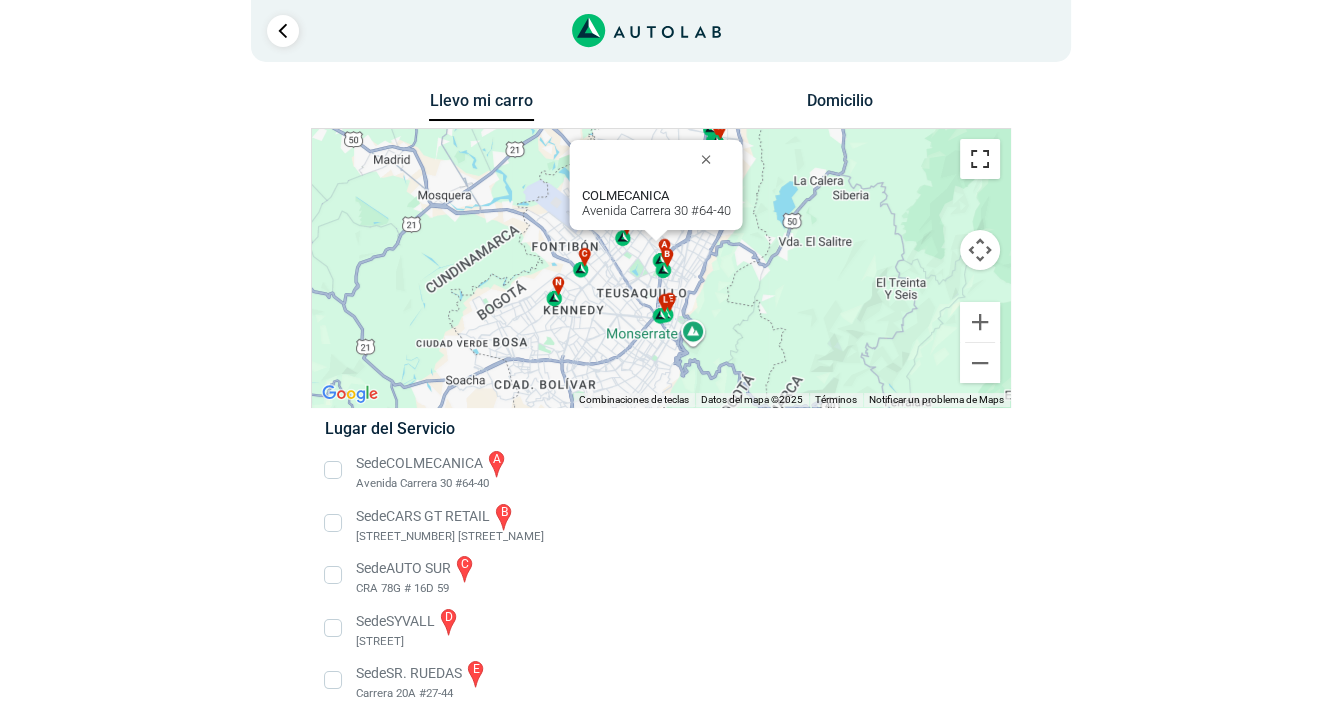 click at bounding box center (980, 159) 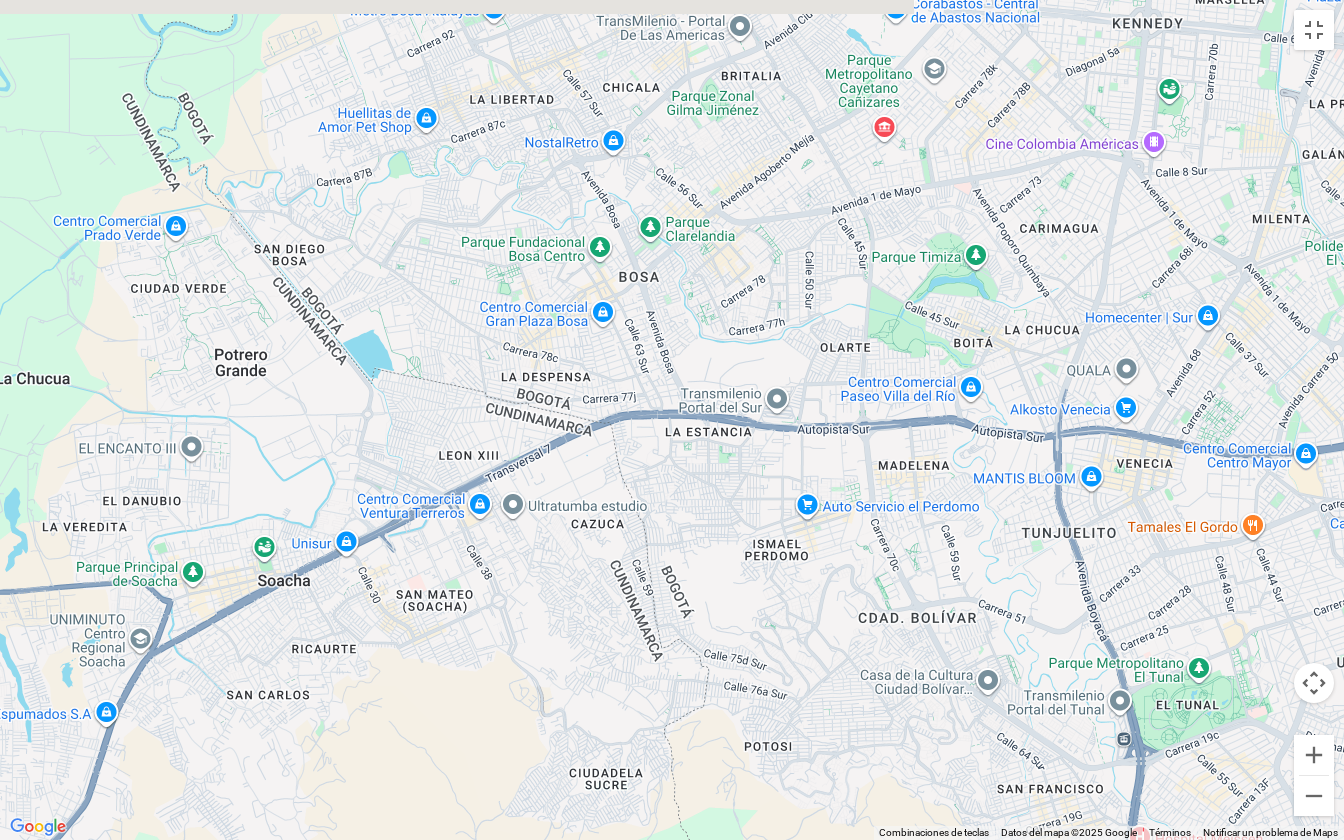 drag, startPoint x: 651, startPoint y: 426, endPoint x: 622, endPoint y: 644, distance: 219.92044 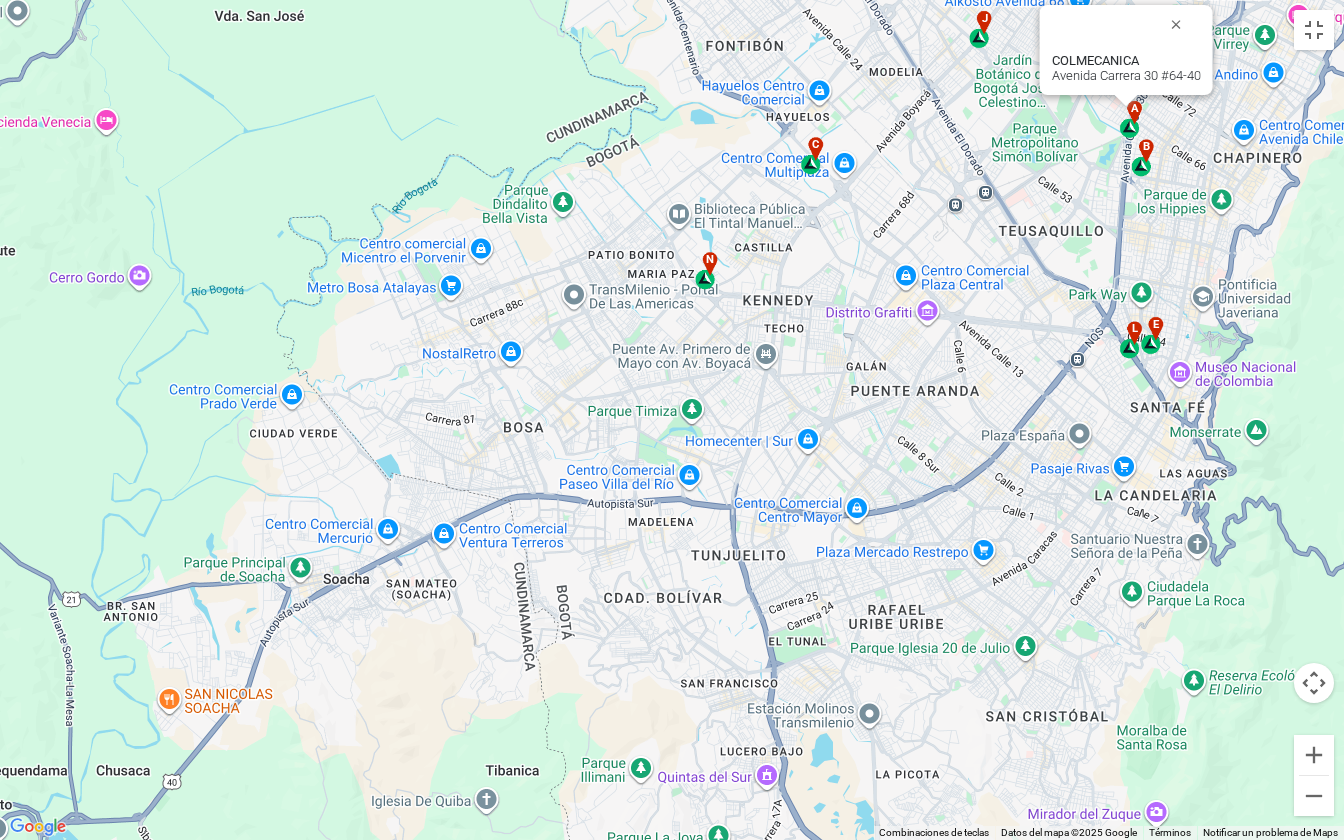 drag, startPoint x: 896, startPoint y: 427, endPoint x: 736, endPoint y: 512, distance: 181.17671 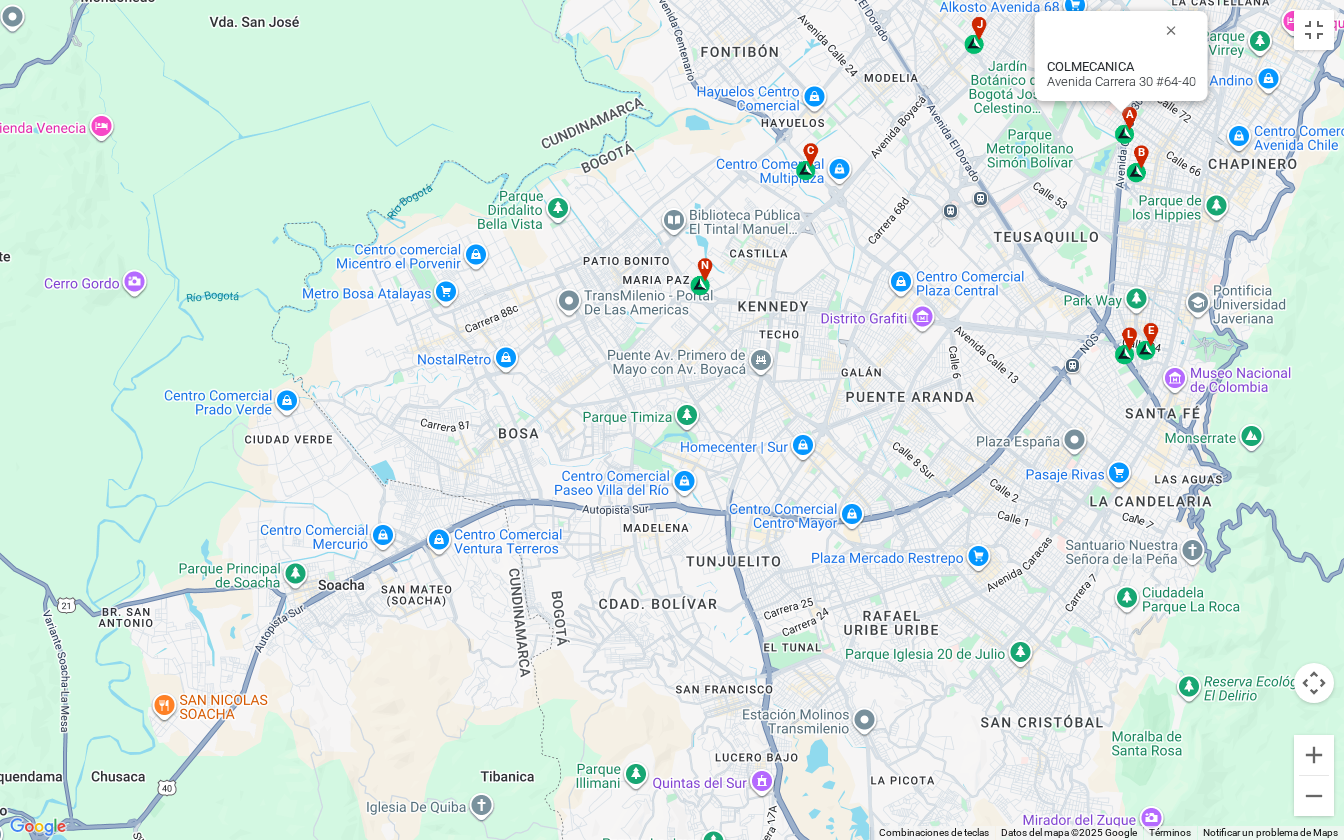 click on "n" at bounding box center (701, 277) 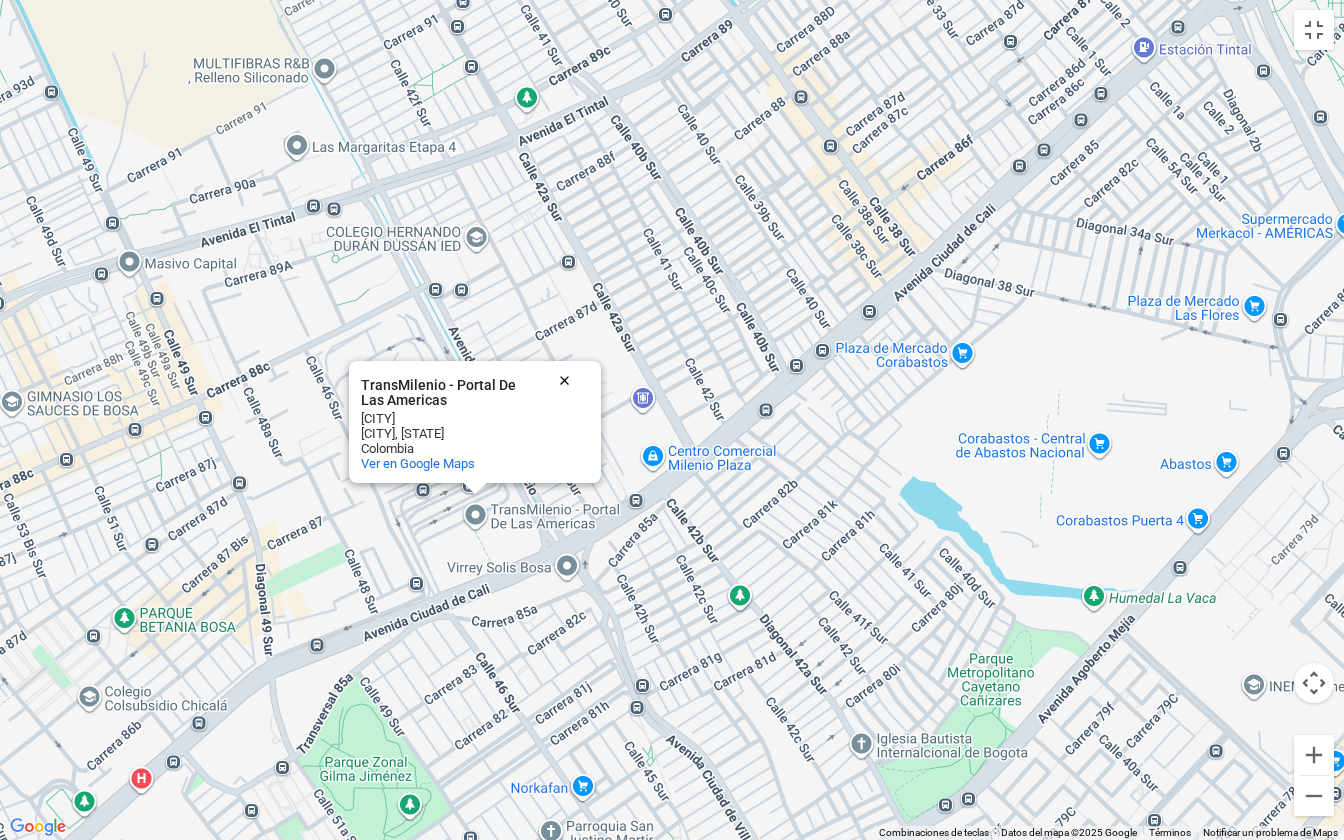 click at bounding box center [569, 380] 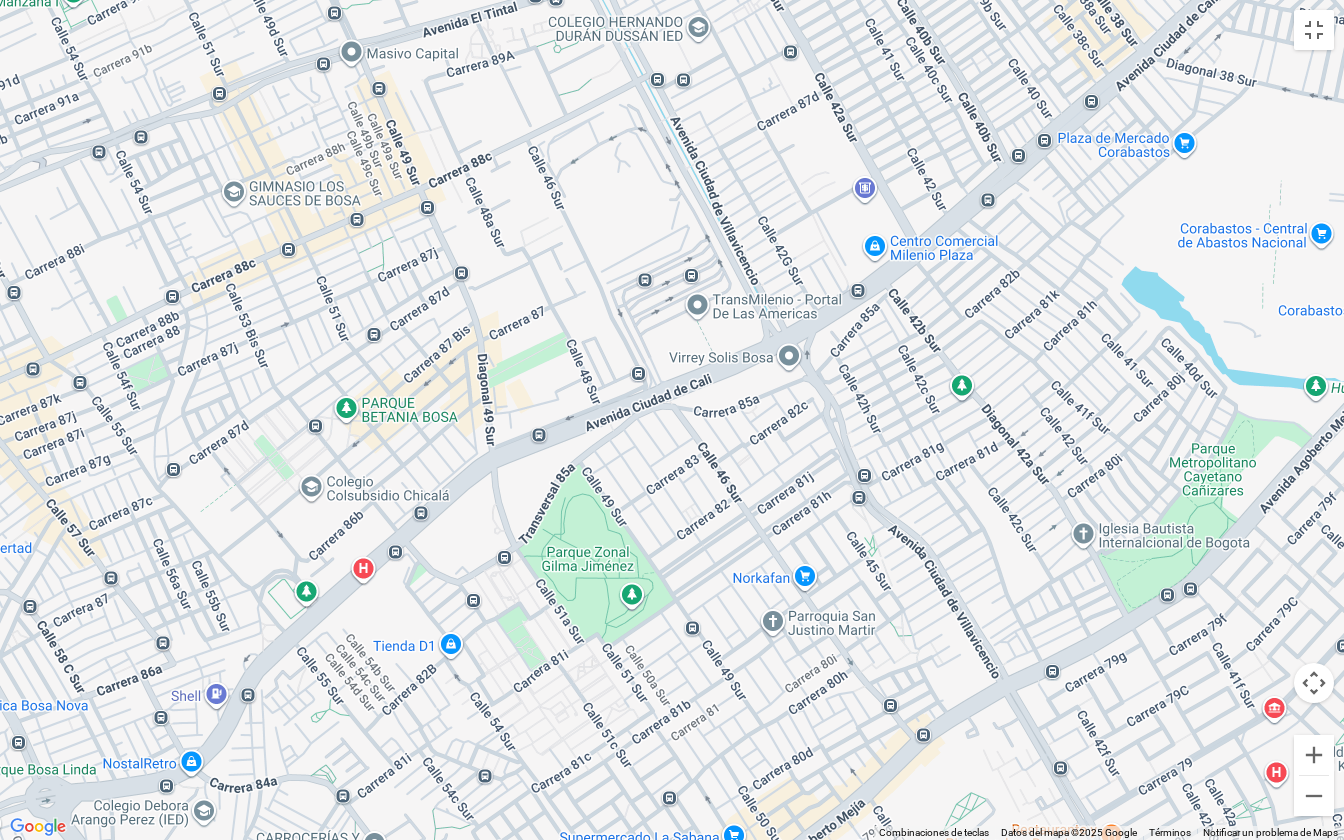 drag, startPoint x: 550, startPoint y: 496, endPoint x: 780, endPoint y: 282, distance: 314.1592 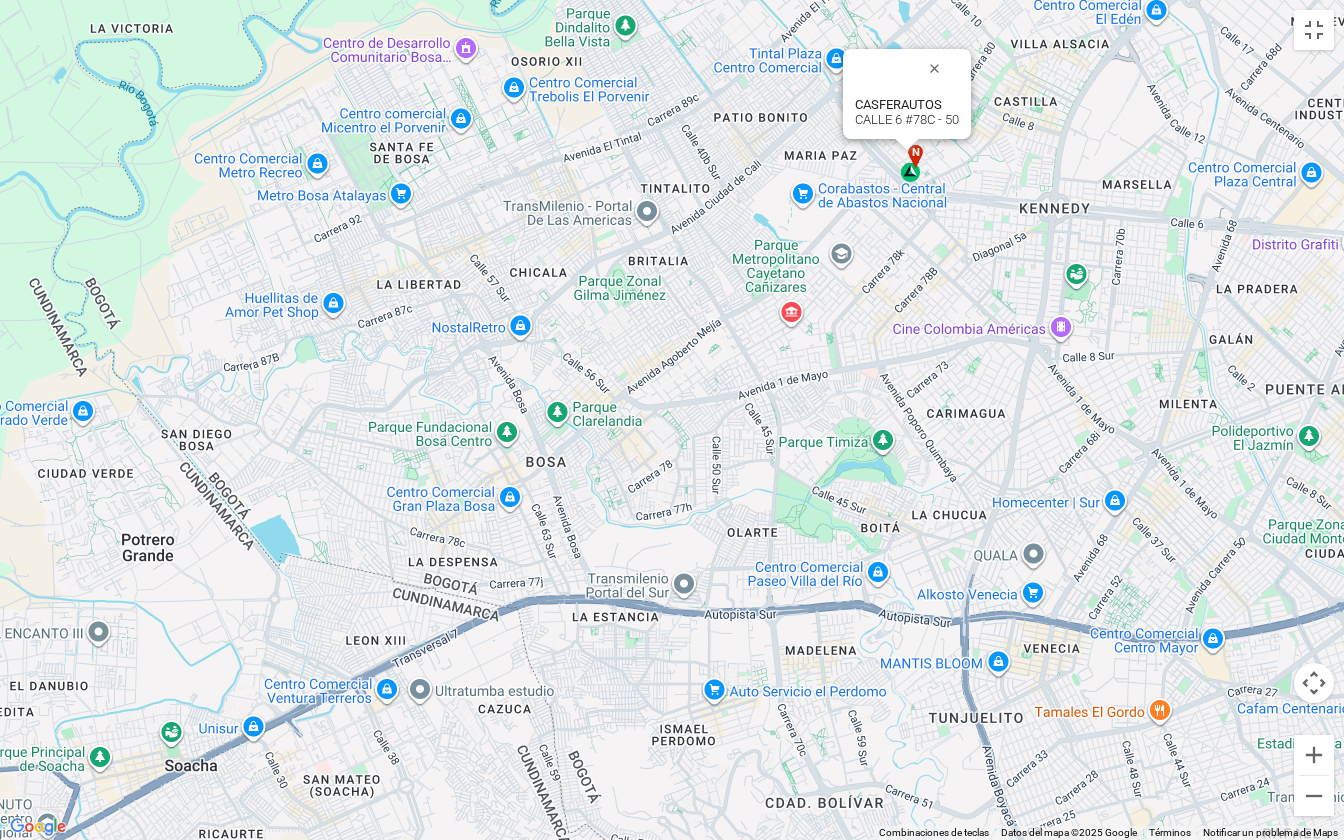 drag, startPoint x: 822, startPoint y: 506, endPoint x: 769, endPoint y: 282, distance: 230.18471 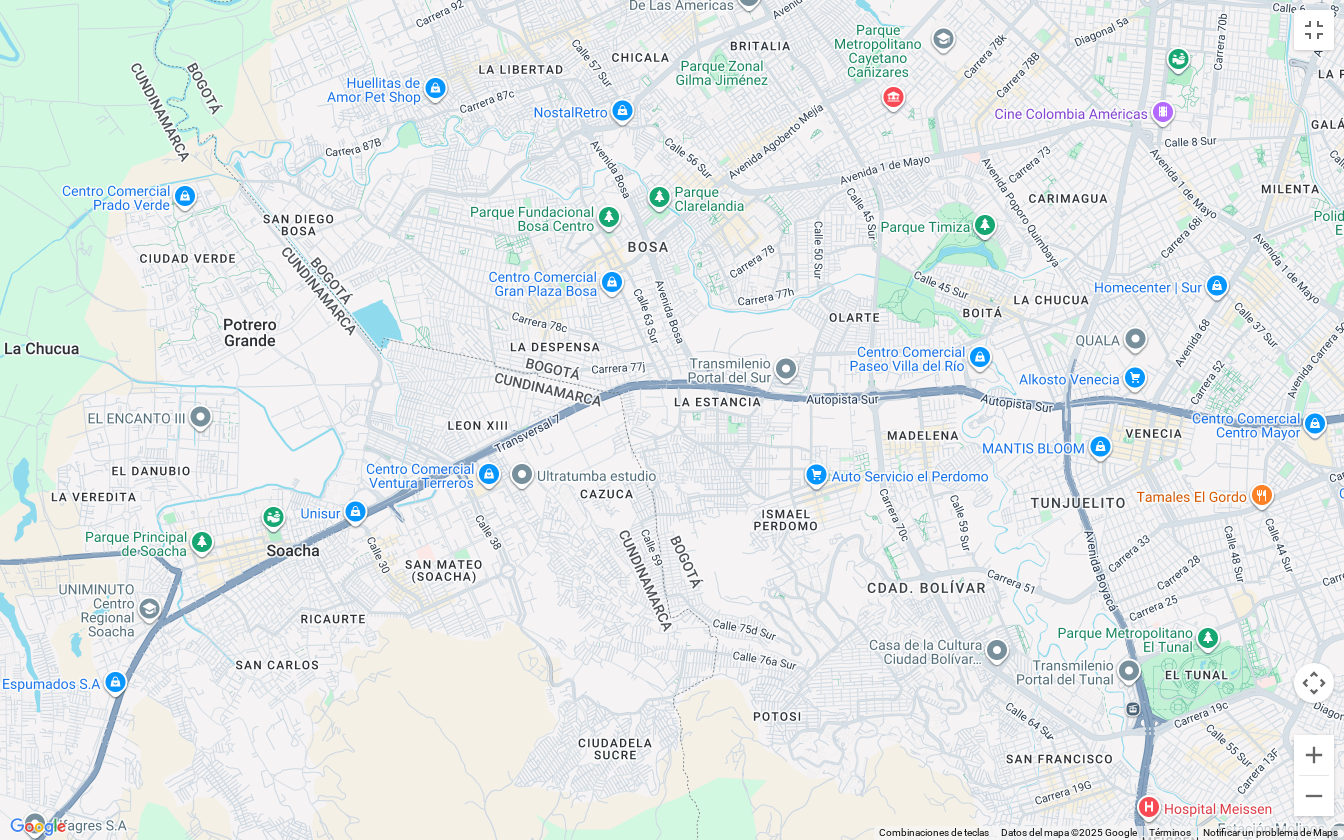drag, startPoint x: 667, startPoint y: 531, endPoint x: 768, endPoint y: 320, distance: 233.92734 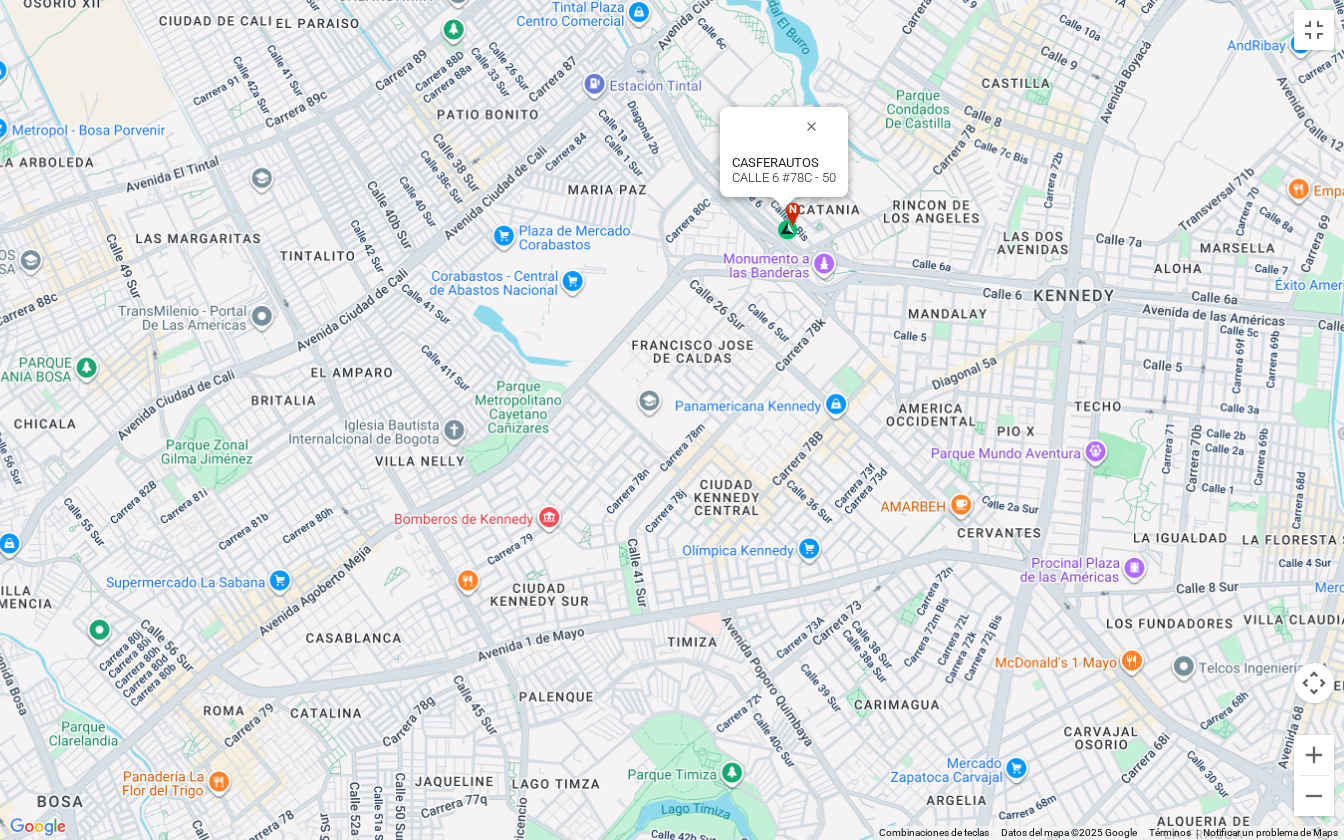 drag, startPoint x: 827, startPoint y: 236, endPoint x: 561, endPoint y: 457, distance: 345.828 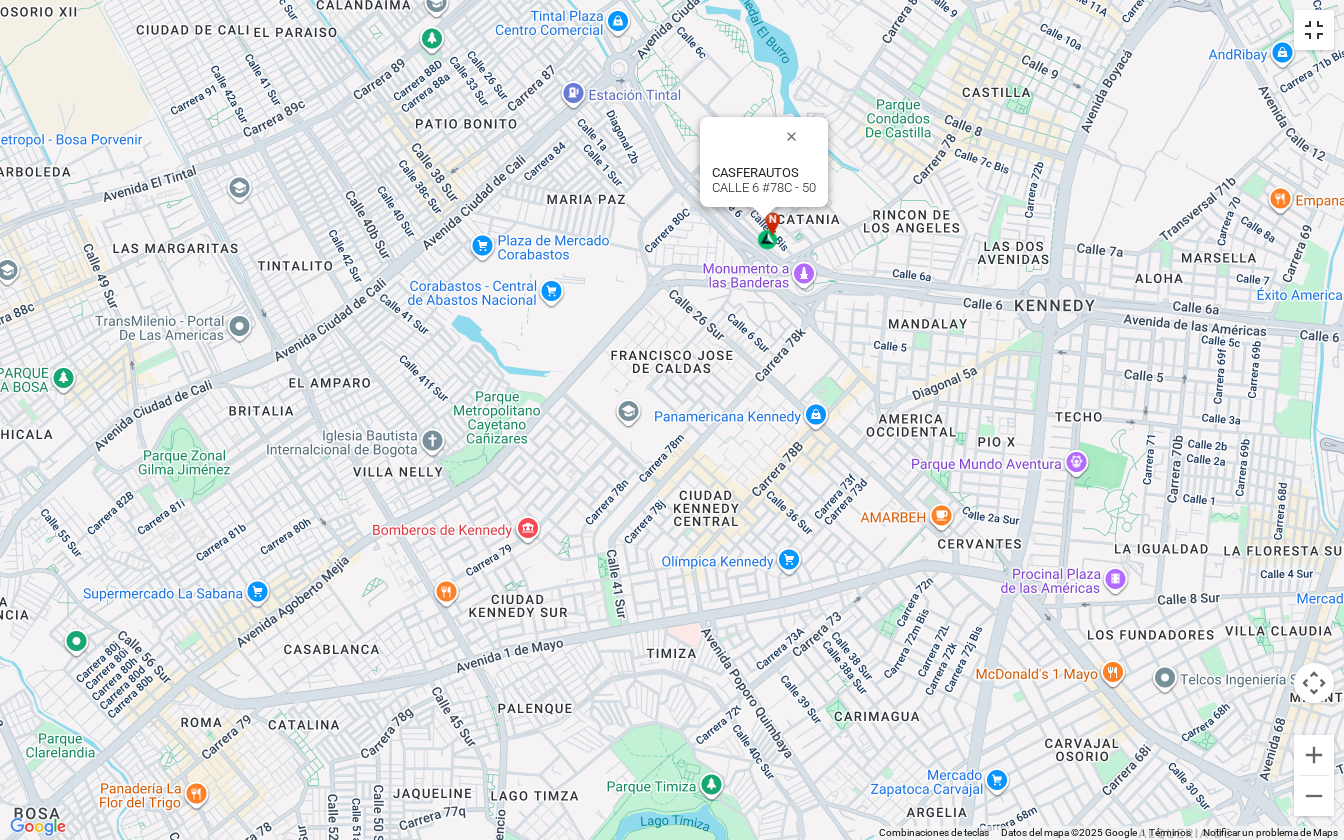 click at bounding box center [1314, 30] 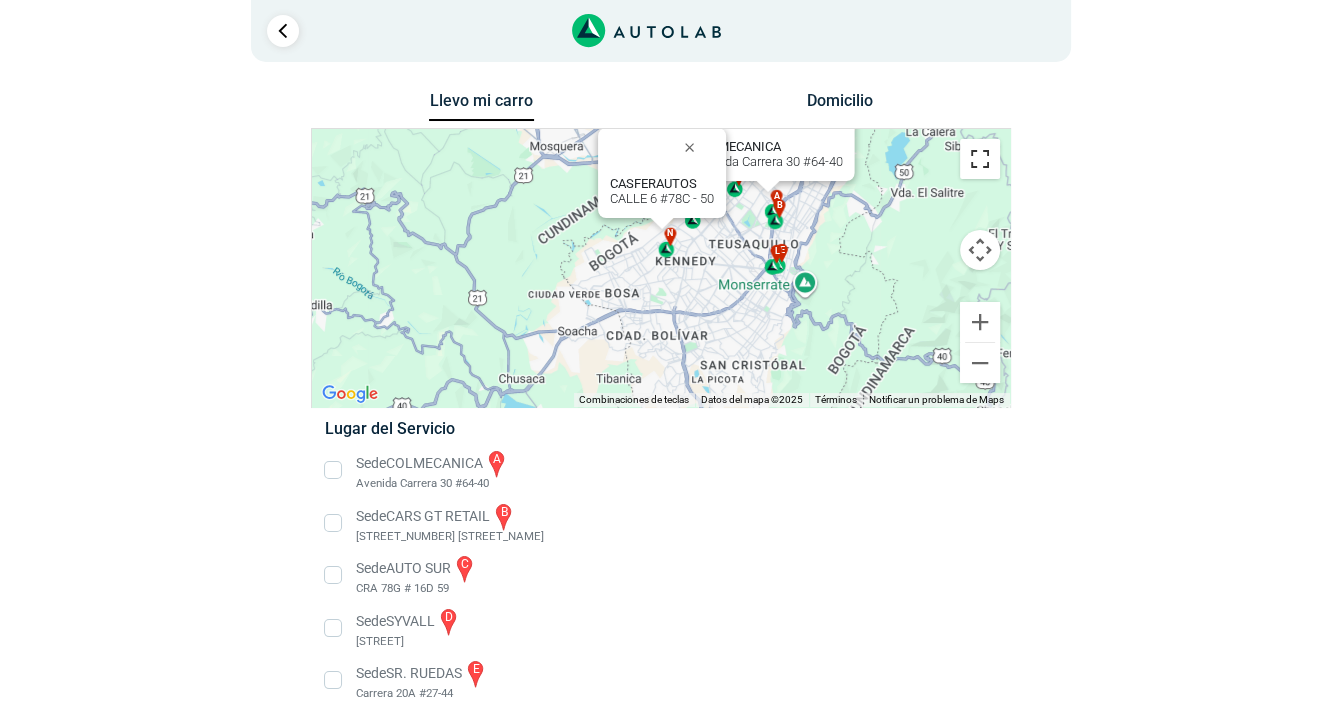 drag, startPoint x: 984, startPoint y: 170, endPoint x: 988, endPoint y: 244, distance: 74.10803 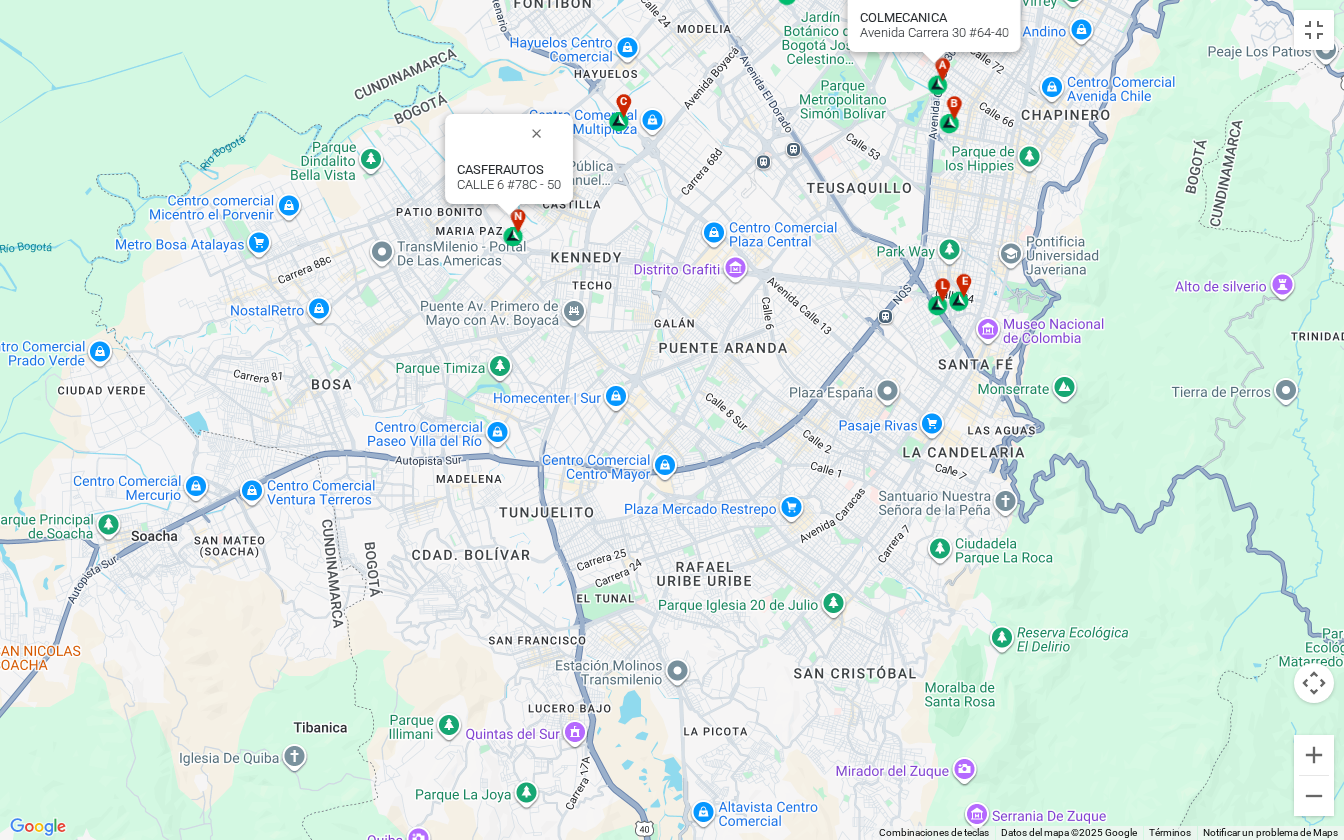 drag, startPoint x: 599, startPoint y: 334, endPoint x: 732, endPoint y: 536, distance: 241.85326 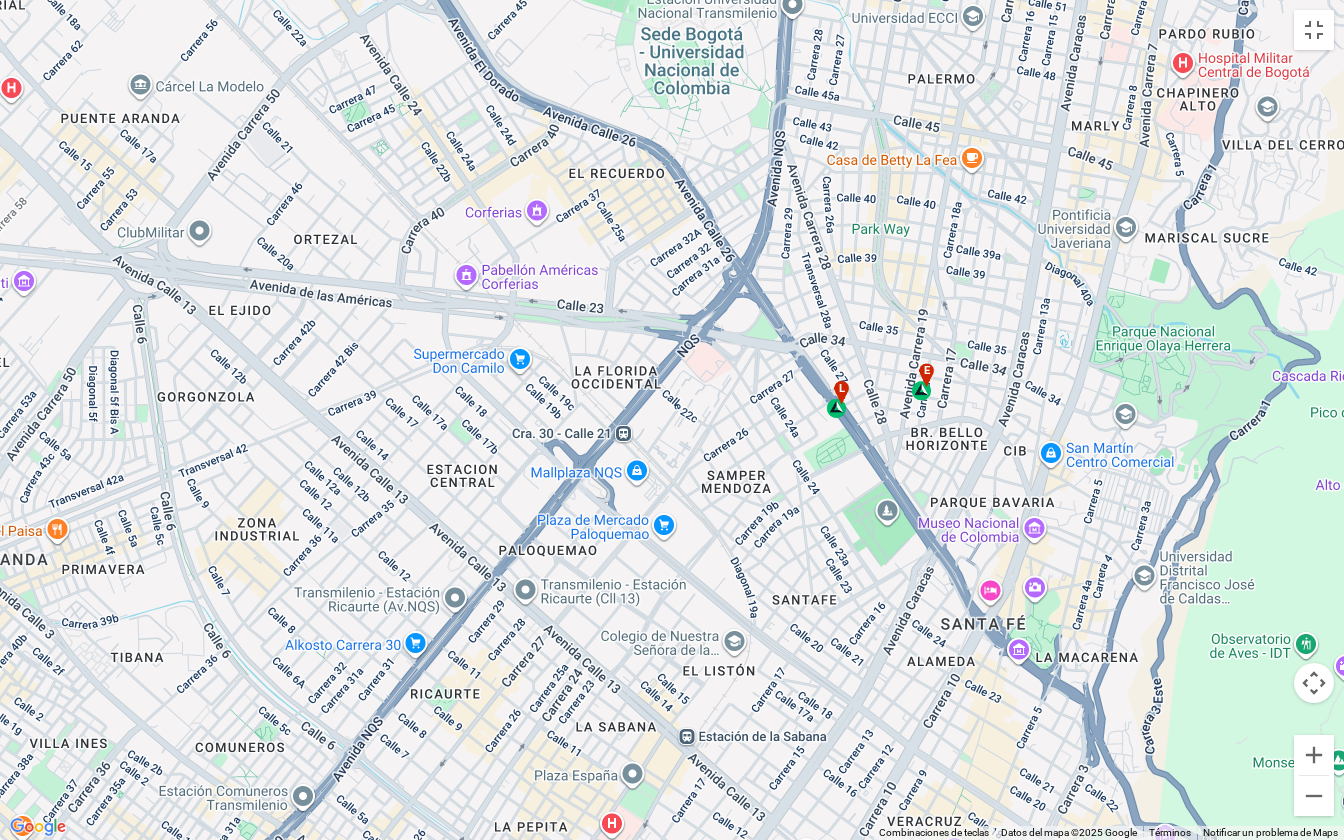 drag, startPoint x: 943, startPoint y: 381, endPoint x: 867, endPoint y: 525, distance: 162.82506 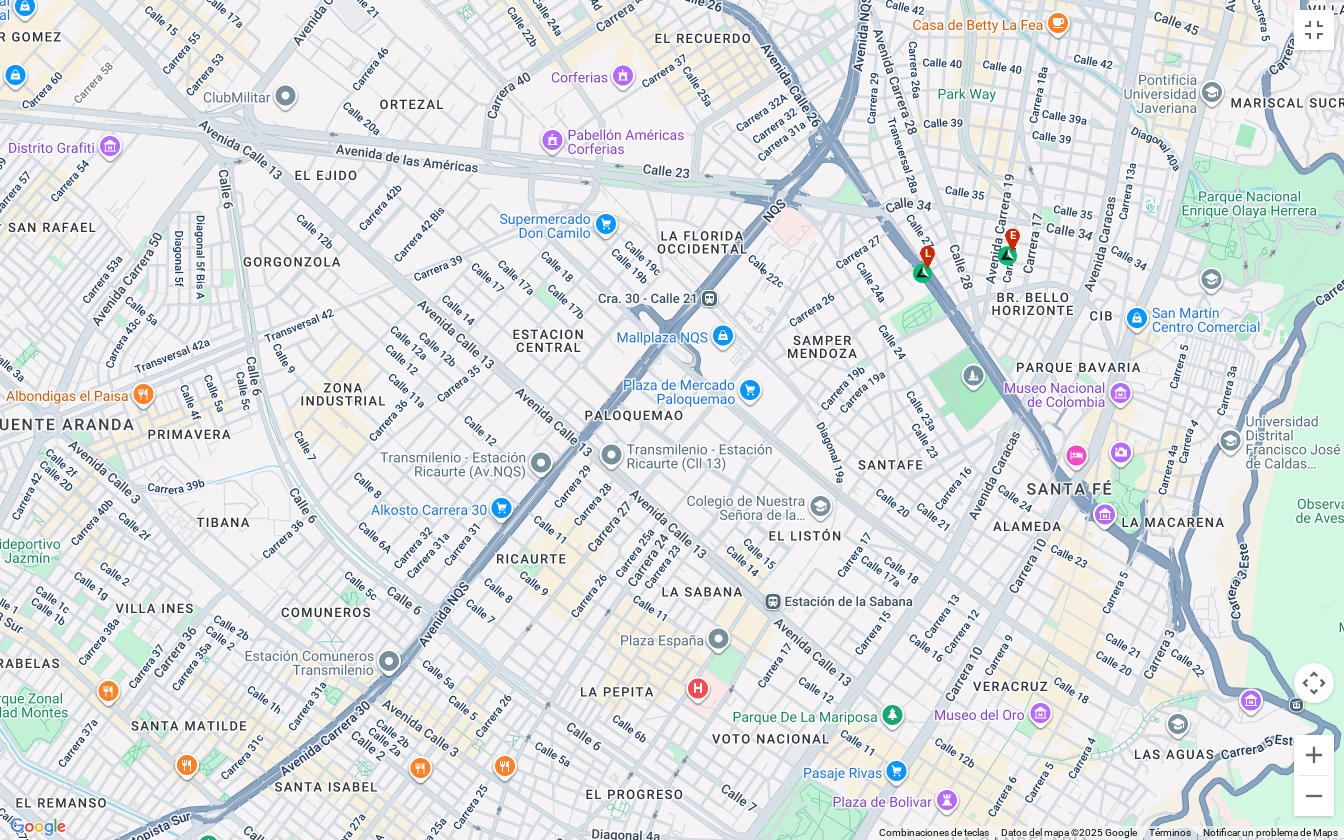 drag, startPoint x: 600, startPoint y: 587, endPoint x: 688, endPoint y: 449, distance: 163.6704 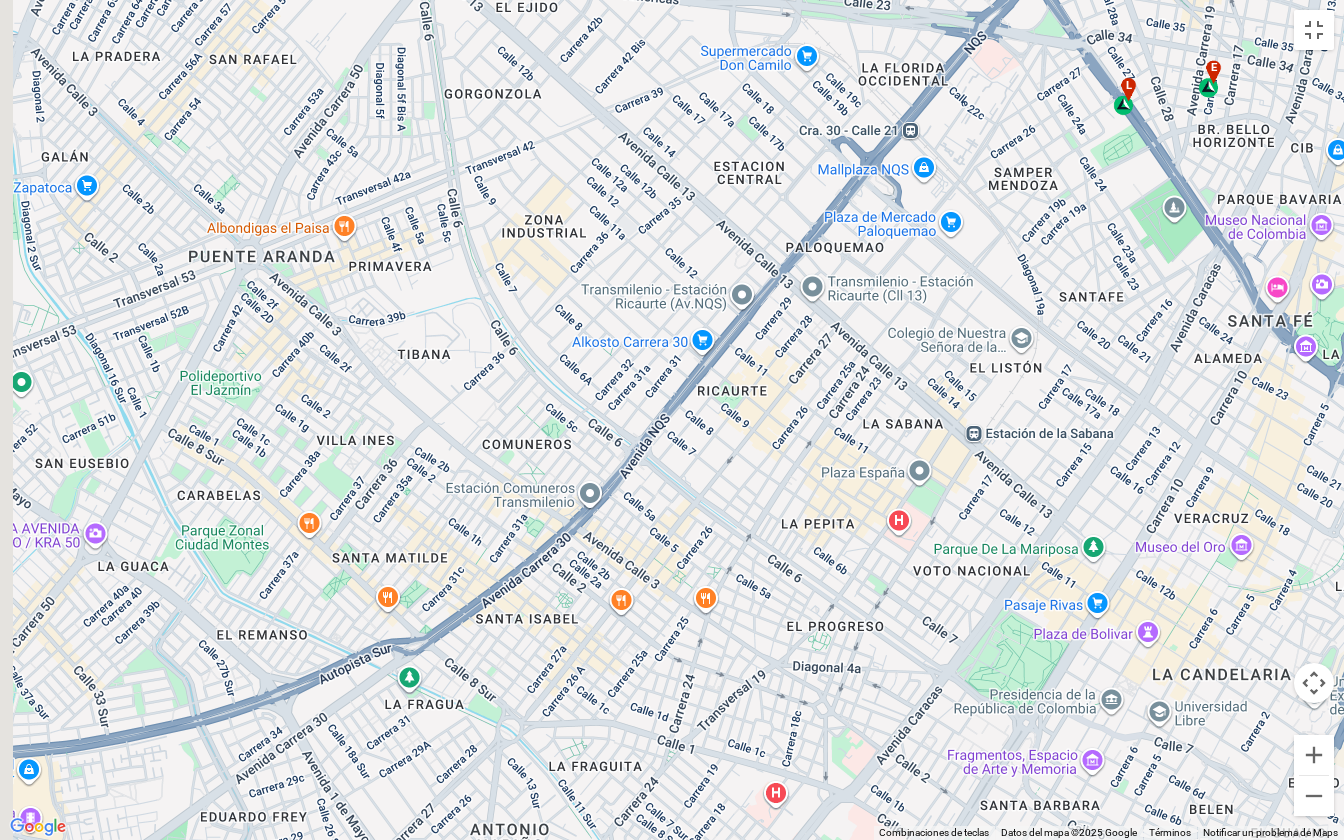 drag, startPoint x: 842, startPoint y: 523, endPoint x: 1023, endPoint y: 356, distance: 246.2722 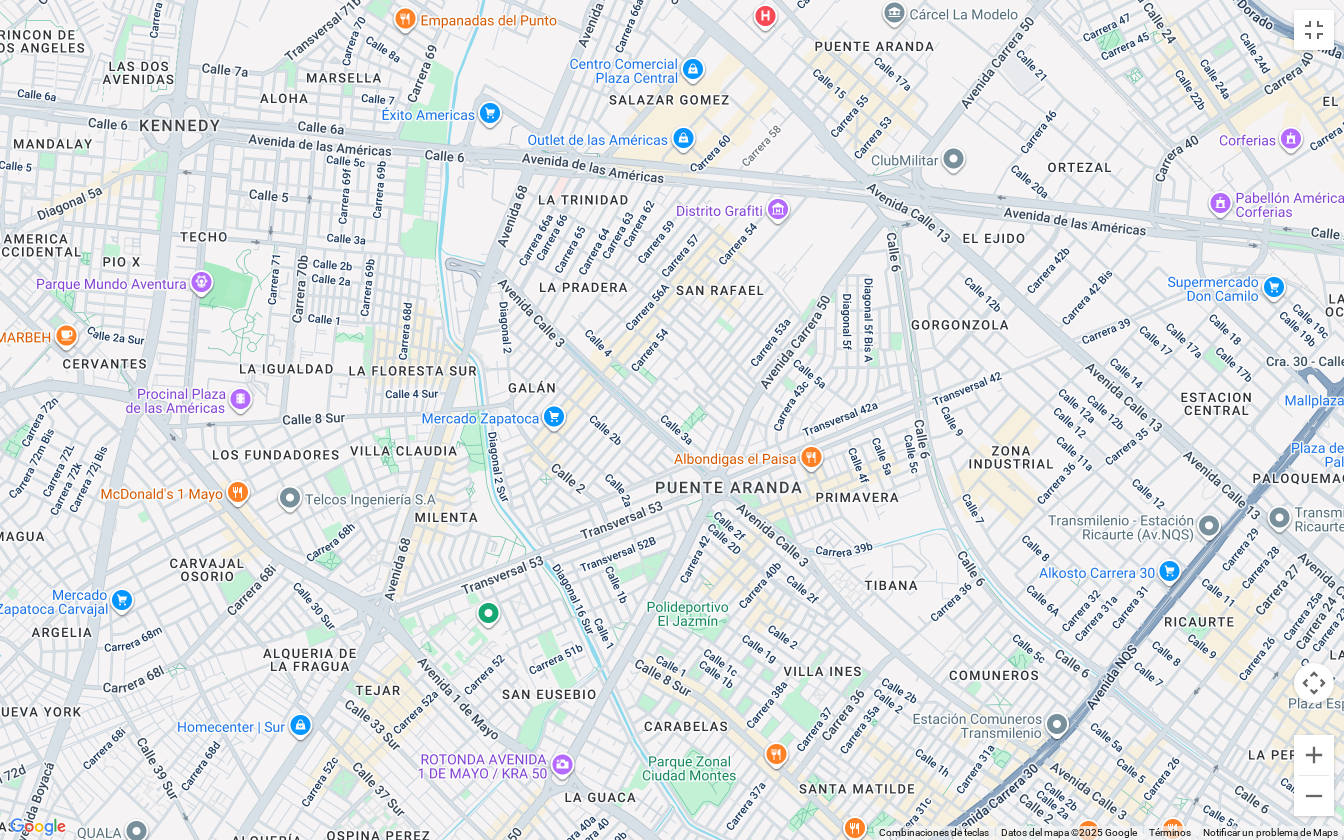 drag, startPoint x: 494, startPoint y: 379, endPoint x: 960, endPoint y: 620, distance: 524.6304 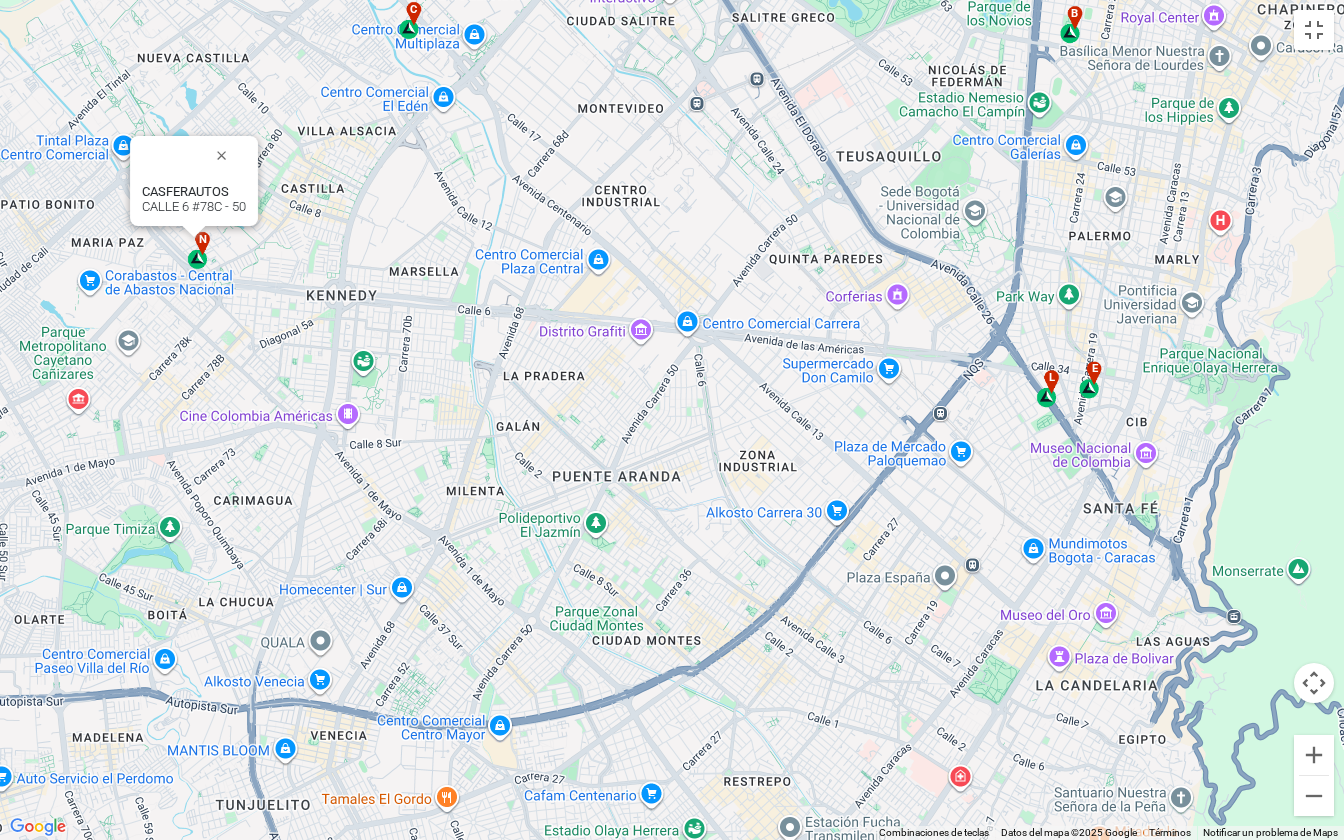 drag, startPoint x: 391, startPoint y: 517, endPoint x: 168, endPoint y: 546, distance: 224.87775 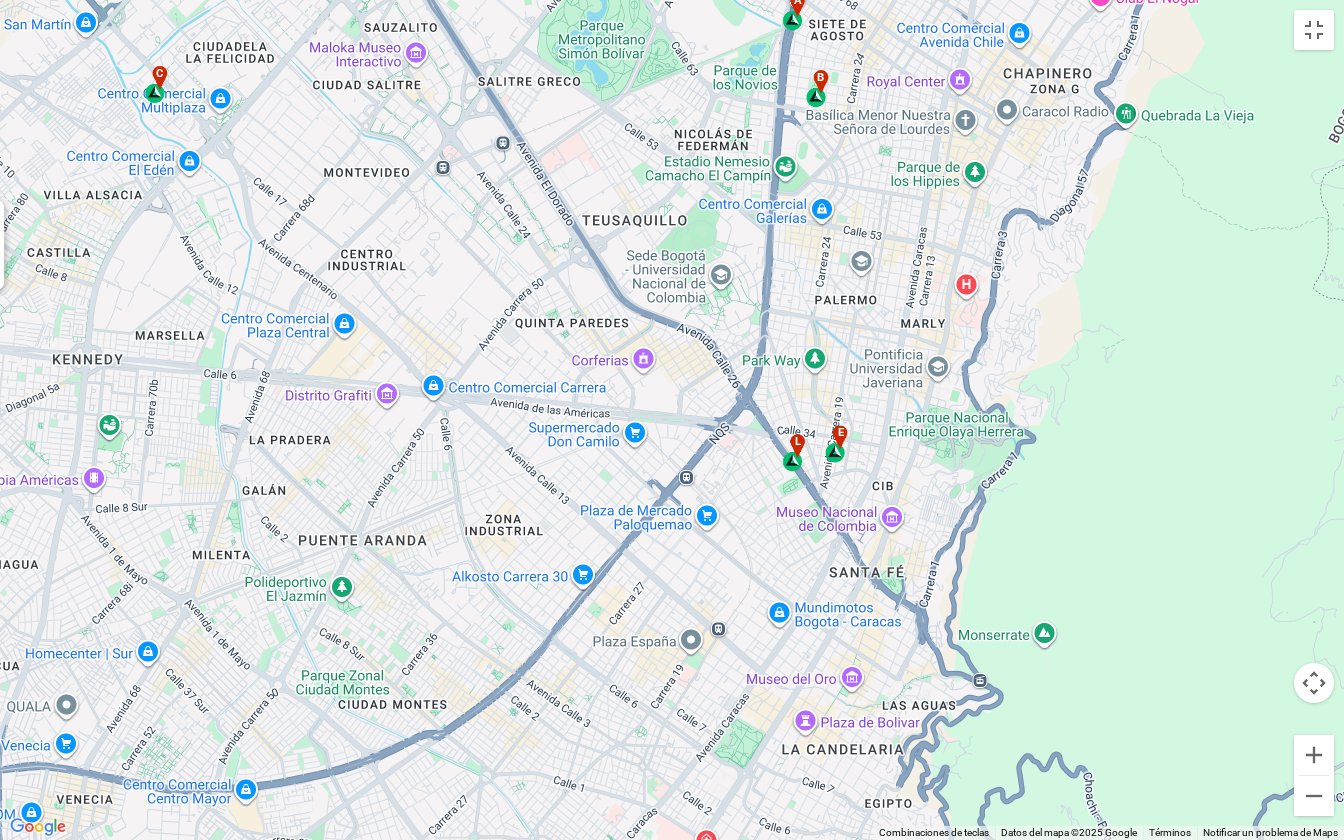 drag, startPoint x: 891, startPoint y: 484, endPoint x: 724, endPoint y: 539, distance: 175.82378 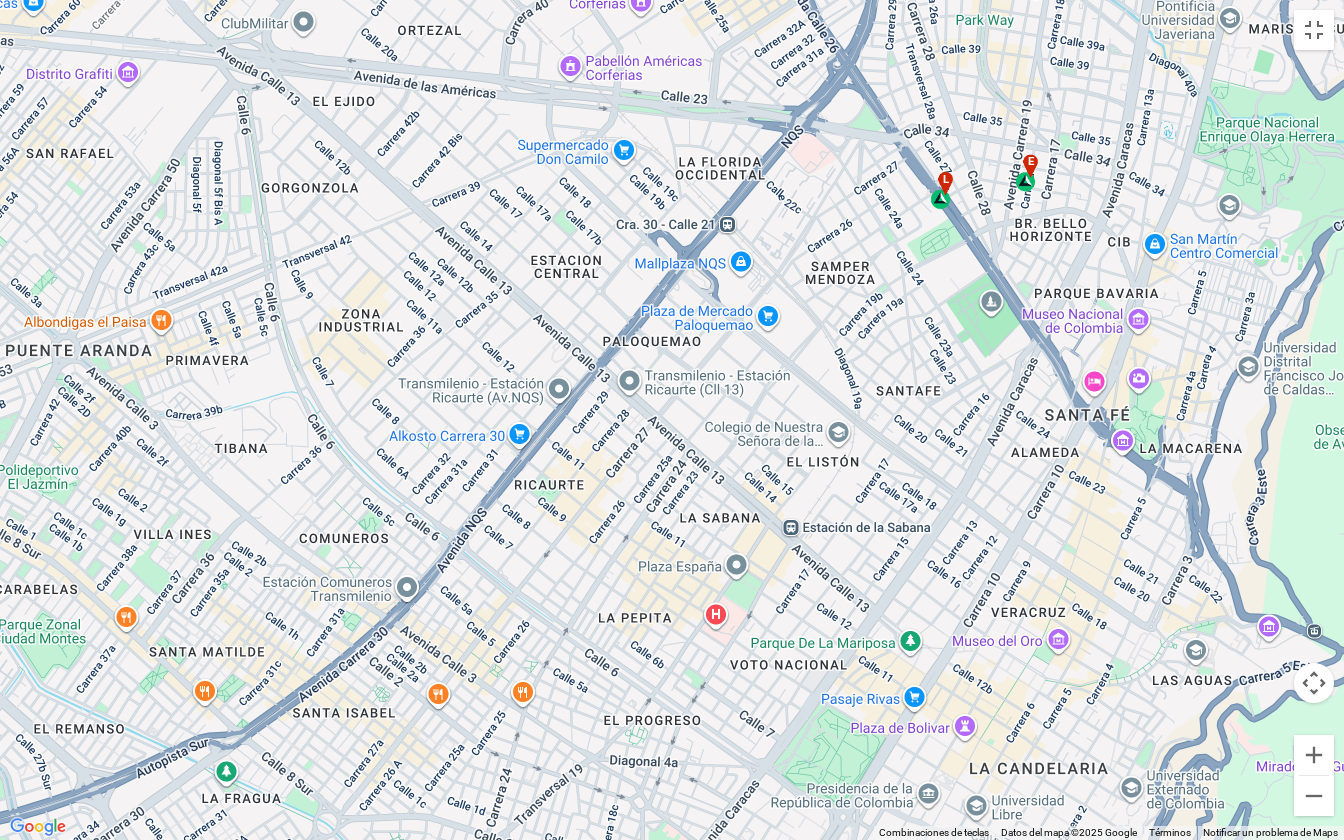 drag, startPoint x: 717, startPoint y: 492, endPoint x: 816, endPoint y: 333, distance: 187.3019 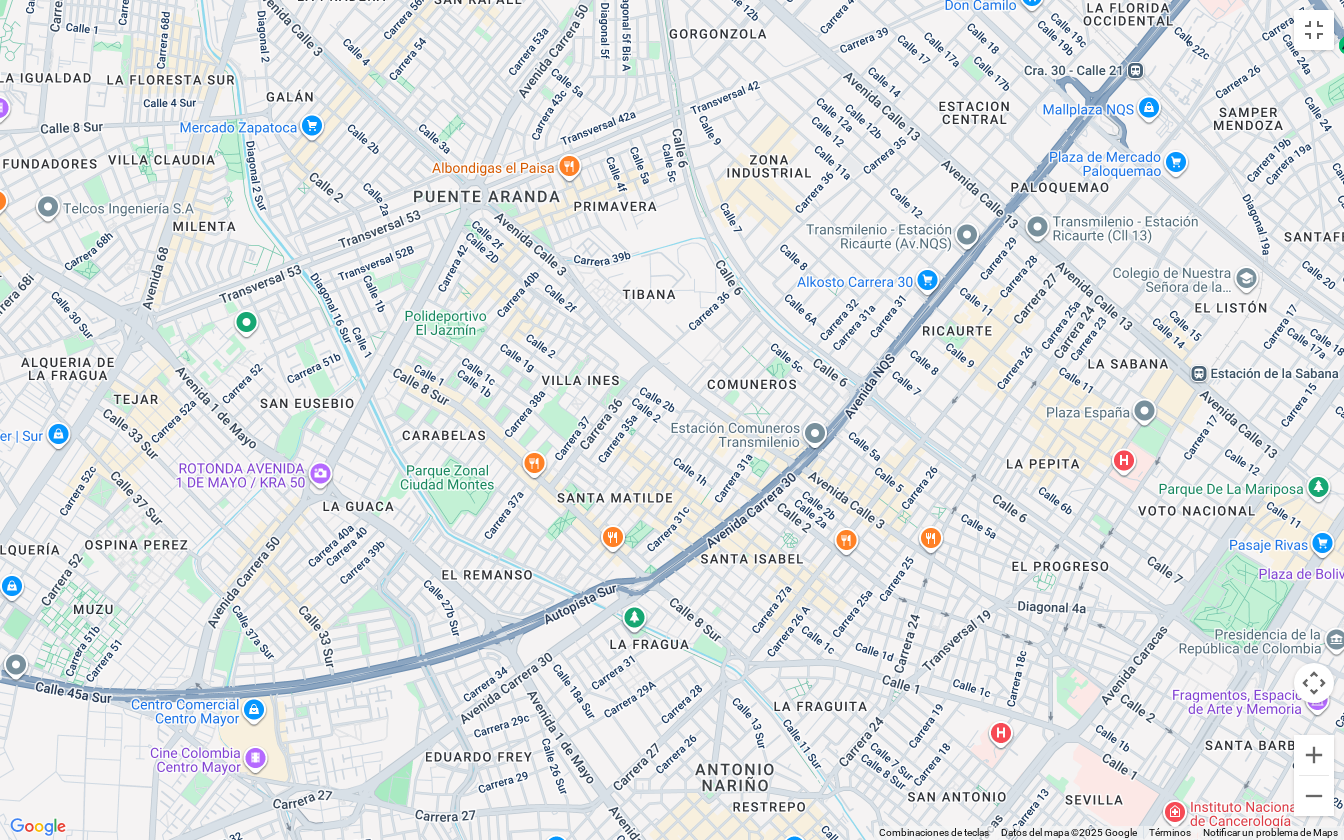 drag, startPoint x: 280, startPoint y: 494, endPoint x: 708, endPoint y: 334, distance: 456.92886 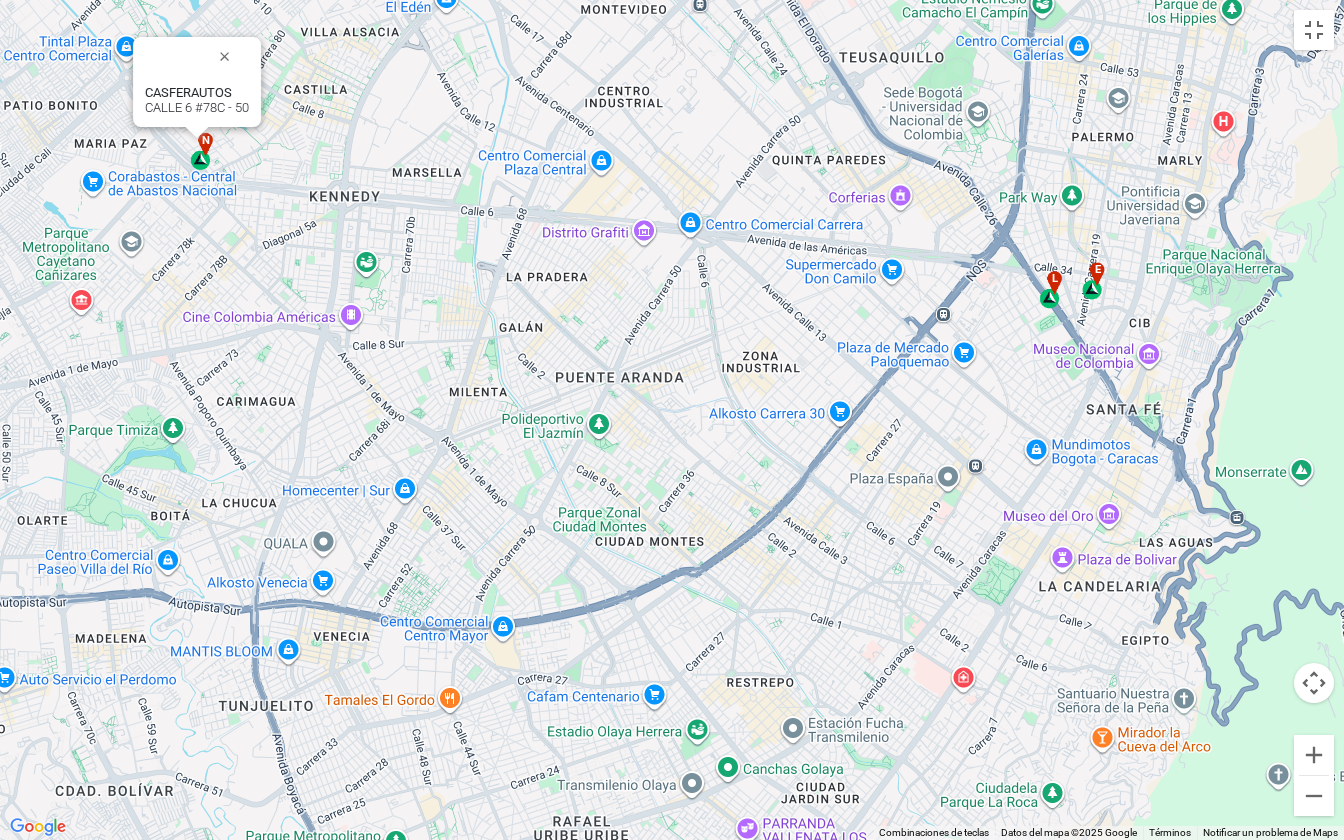 drag, startPoint x: 394, startPoint y: 343, endPoint x: 536, endPoint y: 440, distance: 171.96802 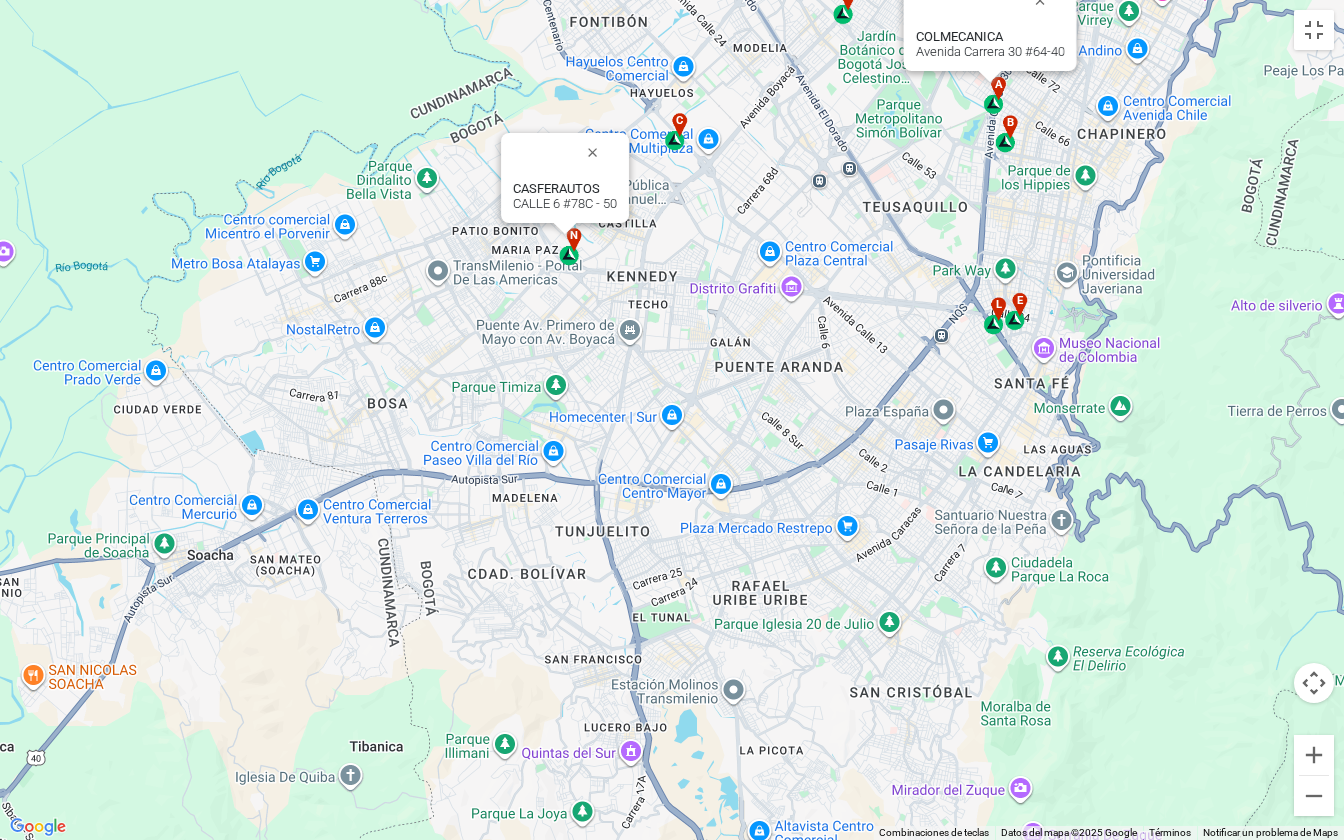 drag, startPoint x: 307, startPoint y: 563, endPoint x: 525, endPoint y: 522, distance: 221.822 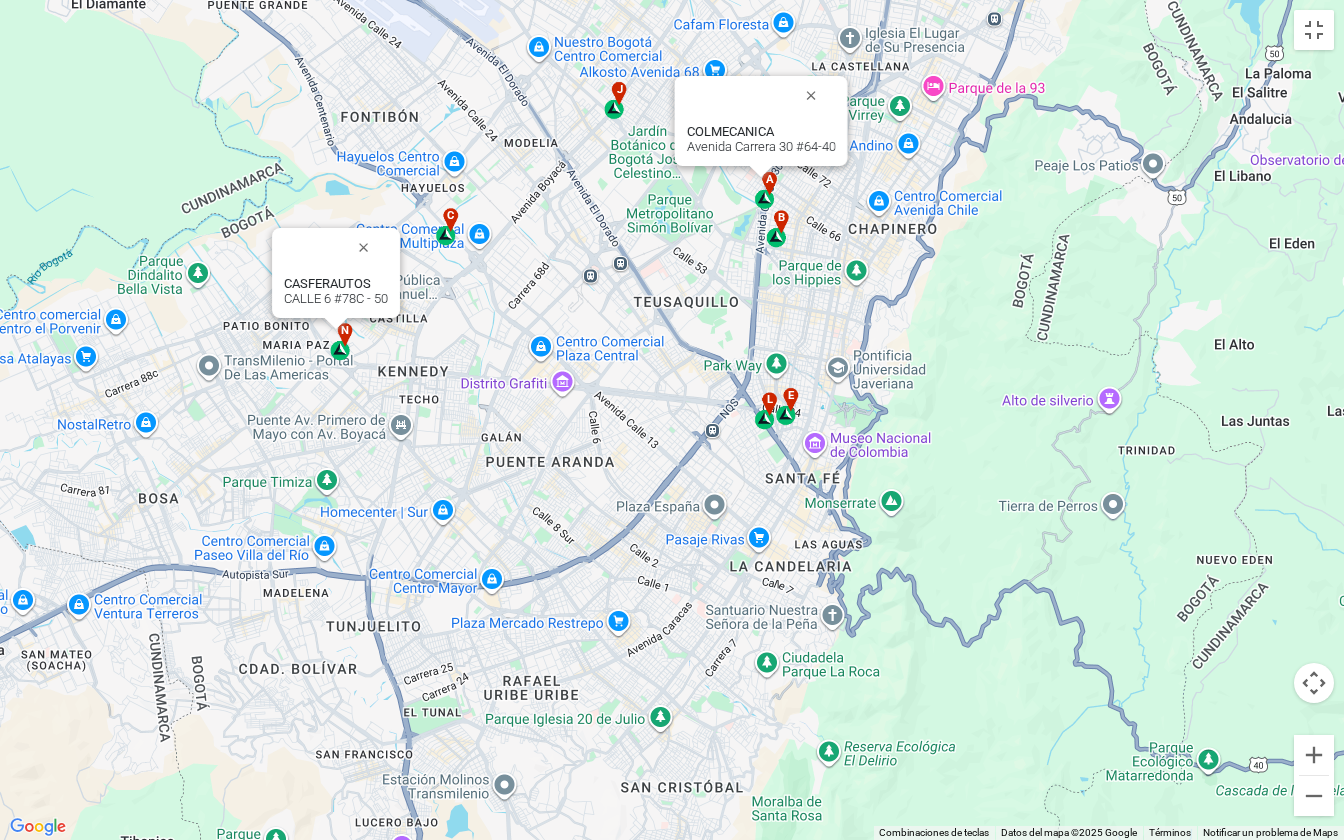 drag, startPoint x: 446, startPoint y: 424, endPoint x: 408, endPoint y: 495, distance: 80.529495 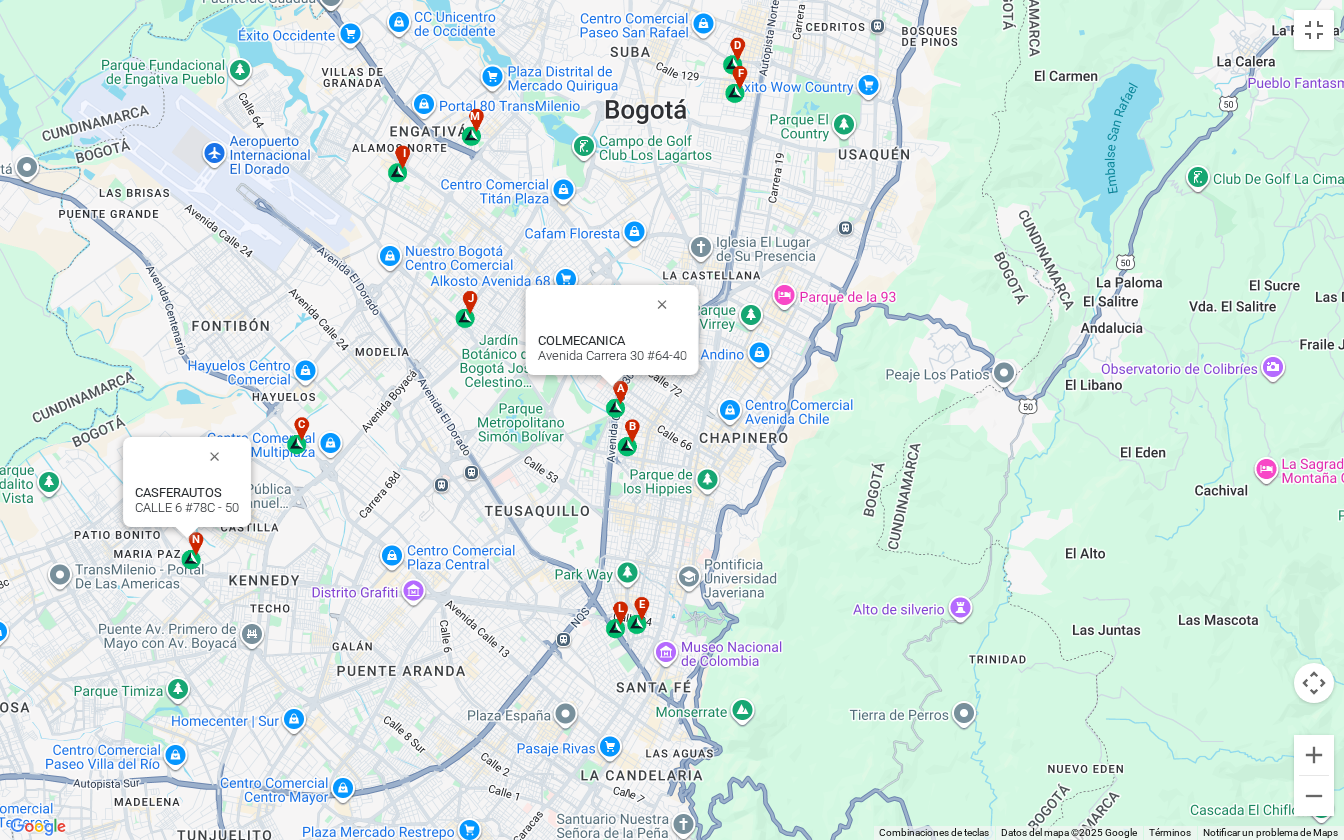drag, startPoint x: 784, startPoint y: 308, endPoint x: 627, endPoint y: 528, distance: 270.2758 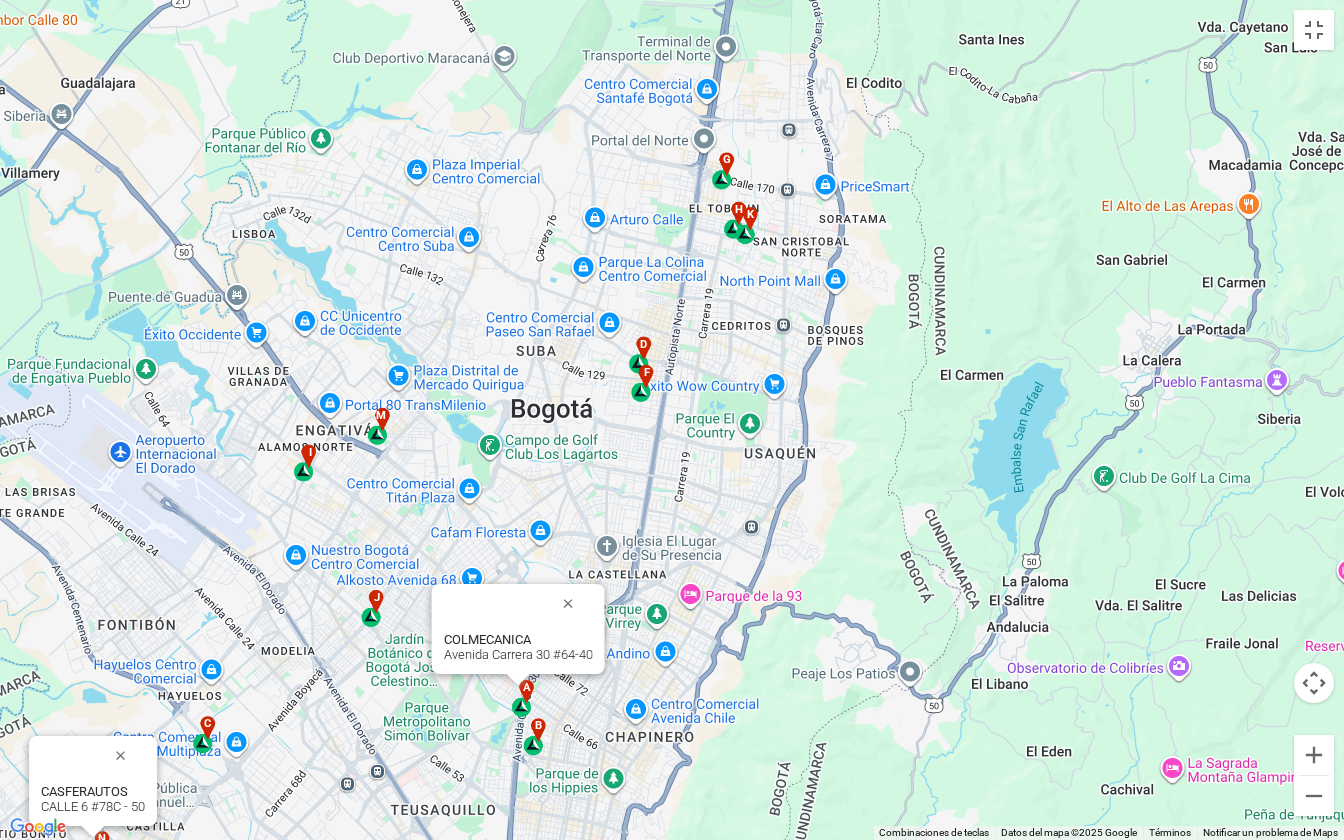 drag, startPoint x: 372, startPoint y: 220, endPoint x: 276, endPoint y: 524, distance: 318.79773 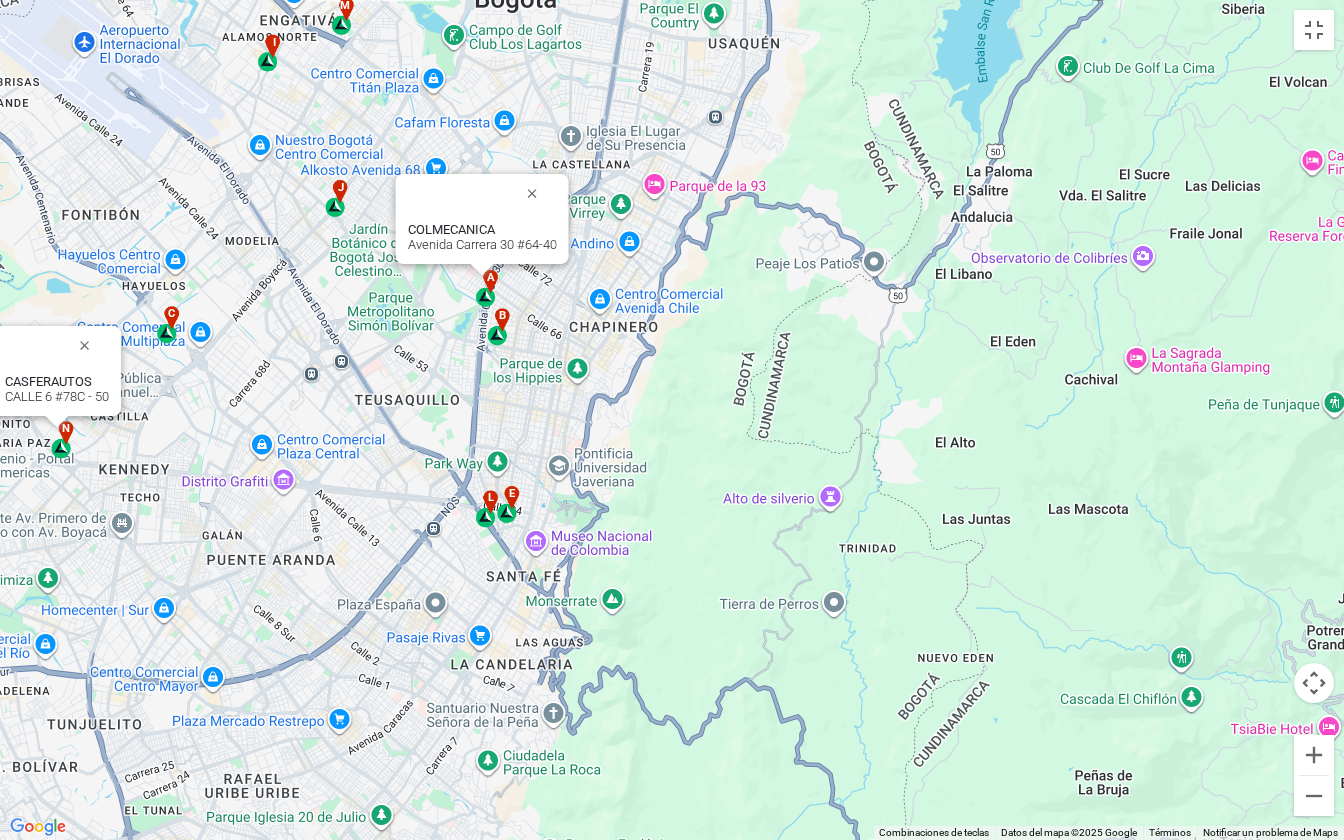 drag, startPoint x: 653, startPoint y: 516, endPoint x: 621, endPoint y: 85, distance: 432.1863 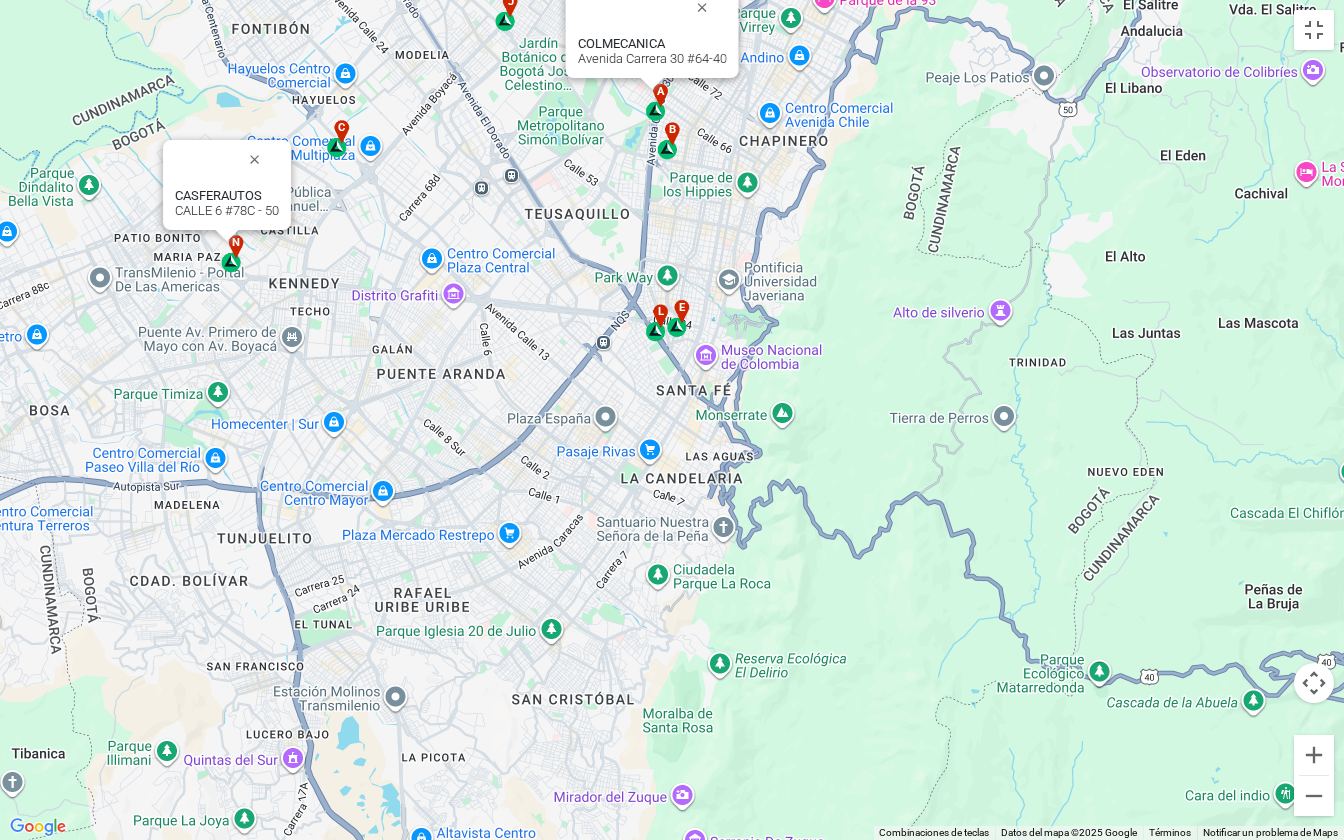 drag, startPoint x: 603, startPoint y: 432, endPoint x: 785, endPoint y: 302, distance: 223.66046 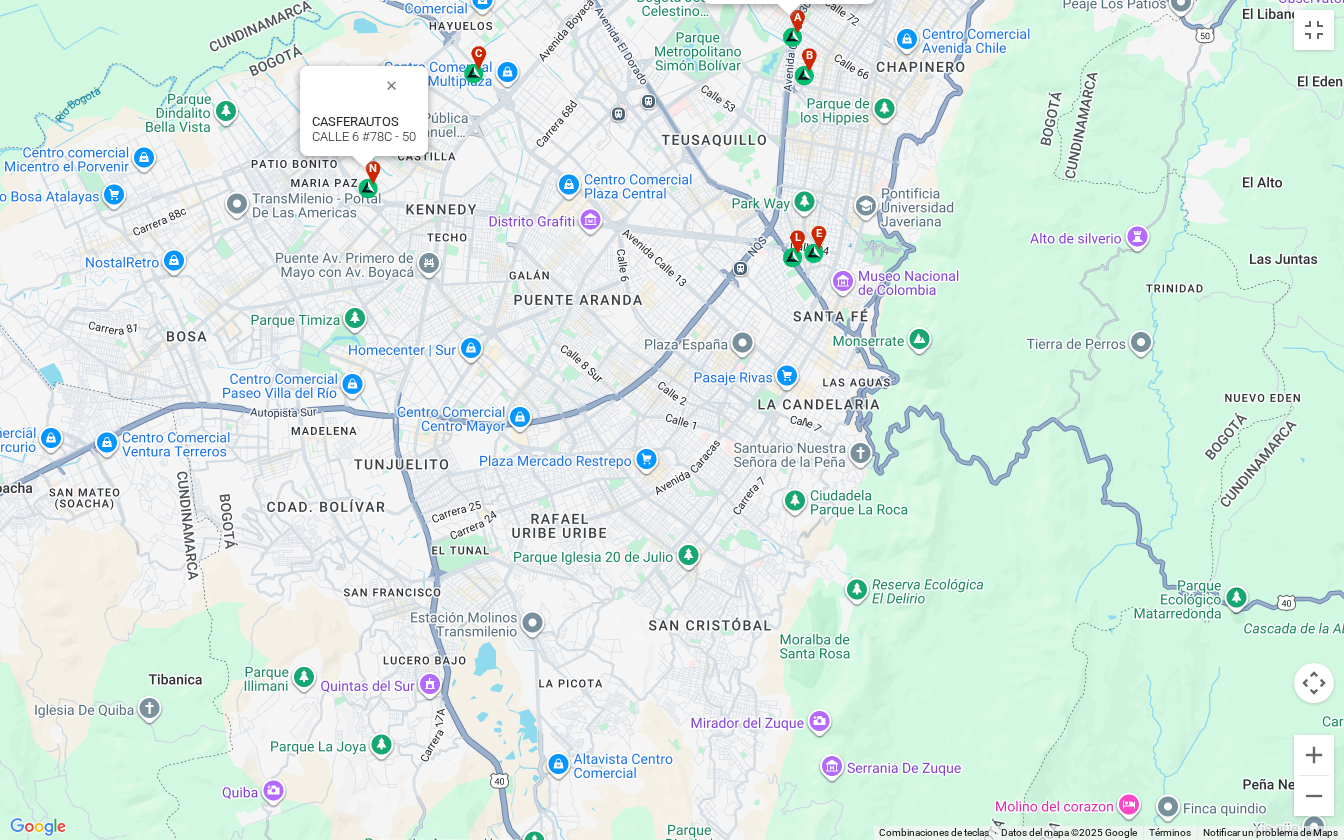 drag, startPoint x: 600, startPoint y: 447, endPoint x: 708, endPoint y: 379, distance: 127.62445 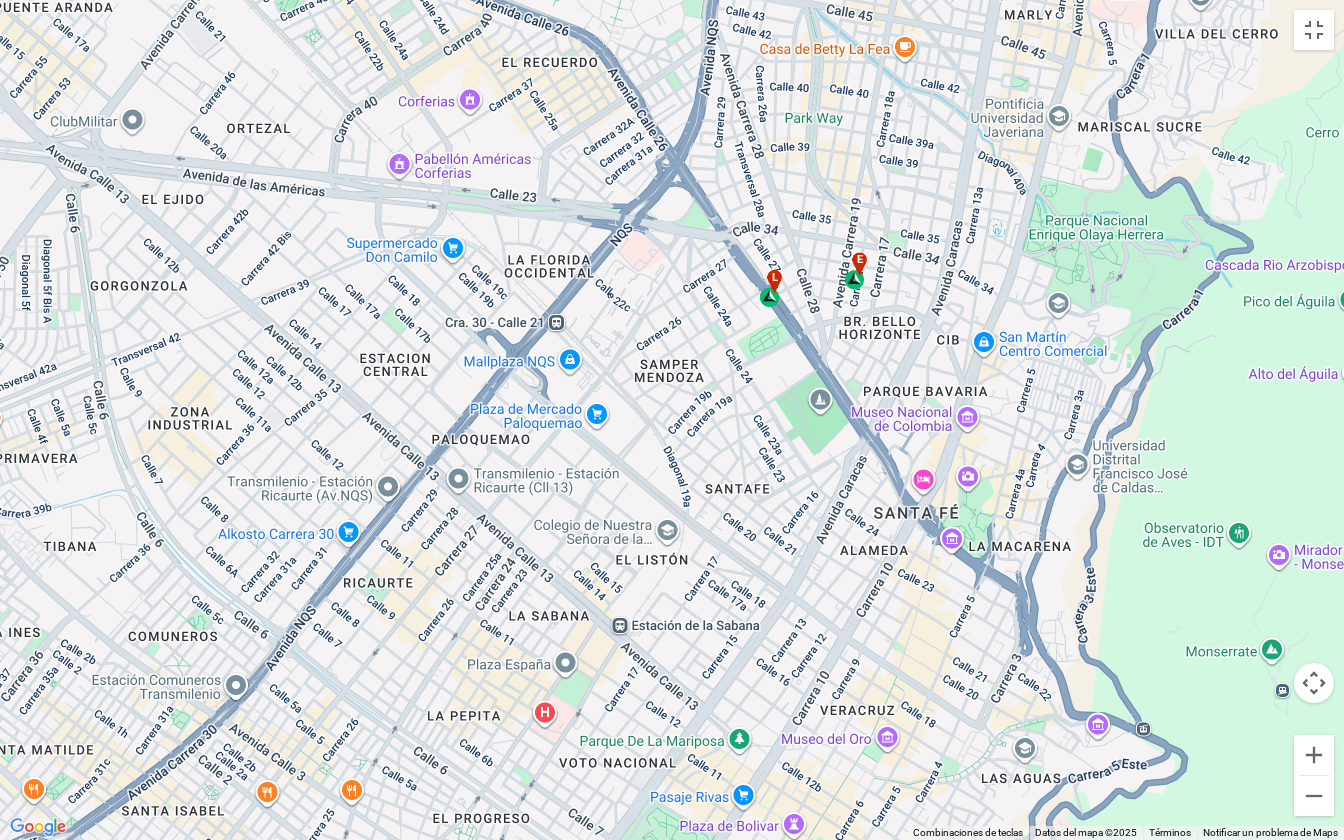 drag, startPoint x: 888, startPoint y: 232, endPoint x: 757, endPoint y: 424, distance: 232.43279 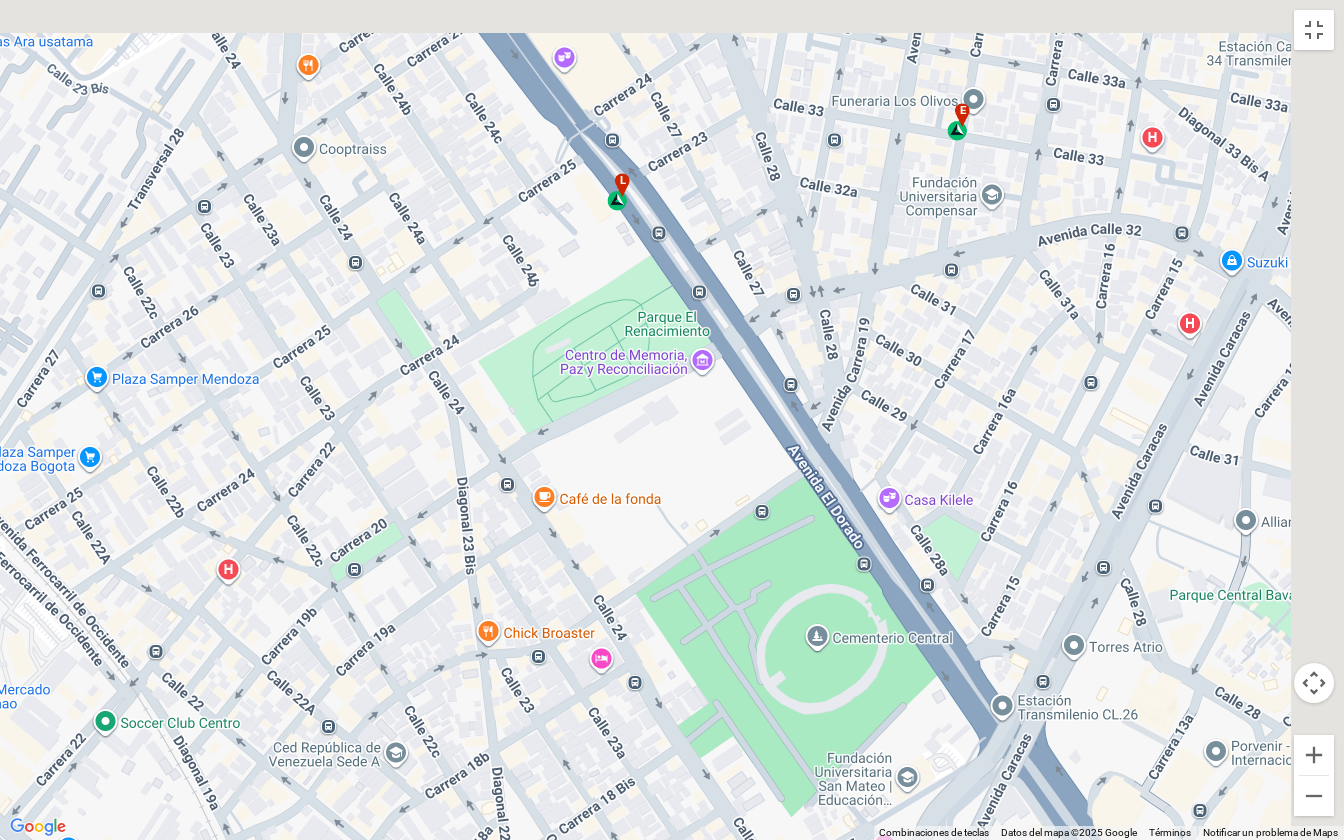 drag, startPoint x: 710, startPoint y: 324, endPoint x: 644, endPoint y: 475, distance: 164.79381 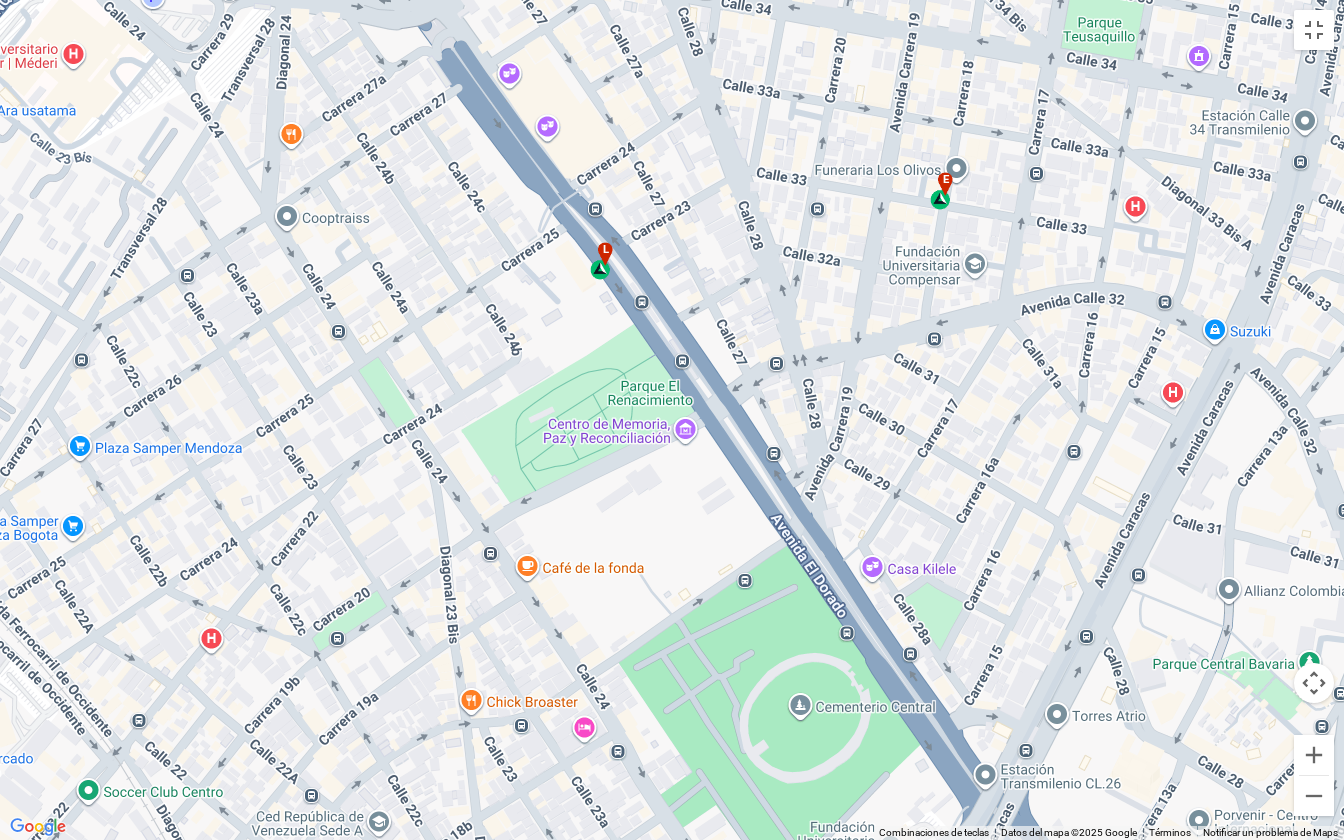 click on "l" at bounding box center (601, 261) 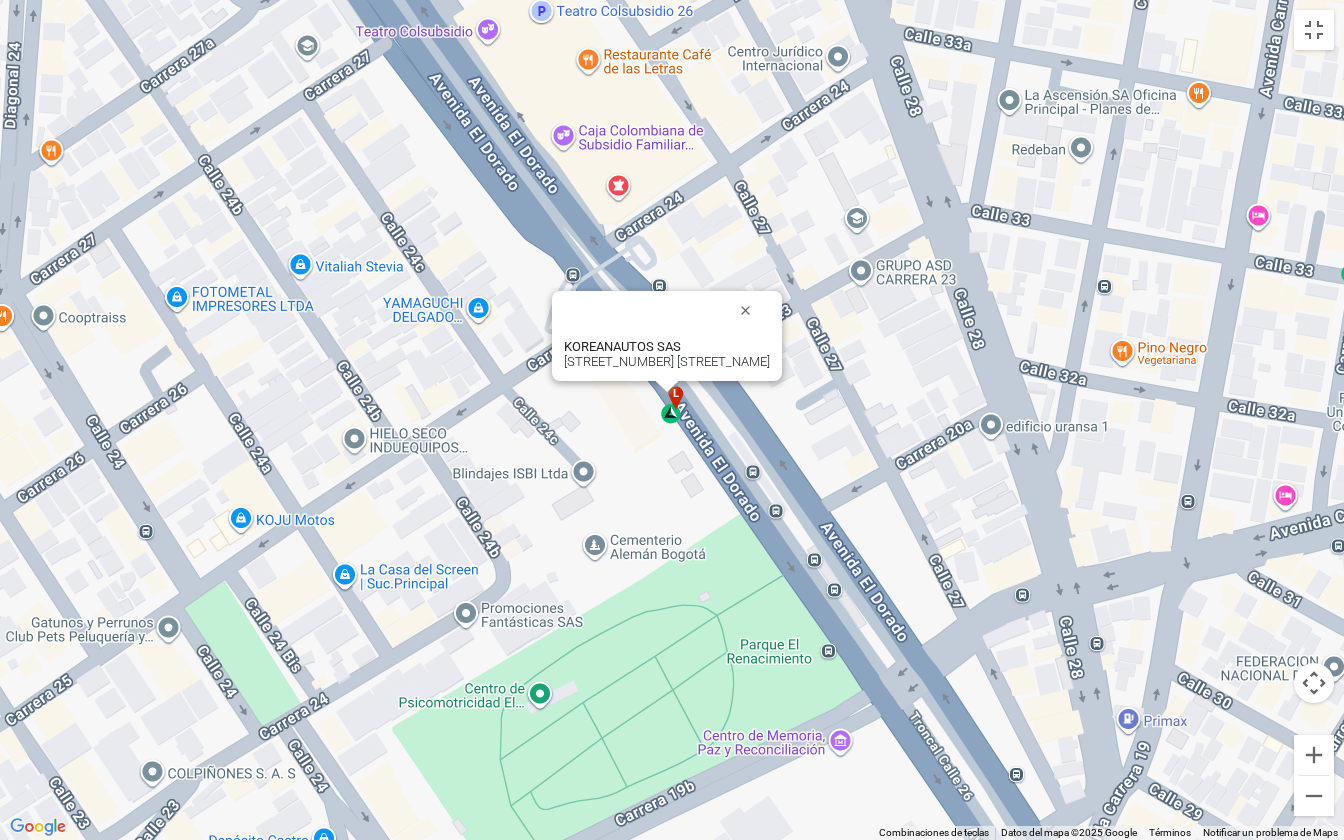 click on "l" at bounding box center [672, 405] 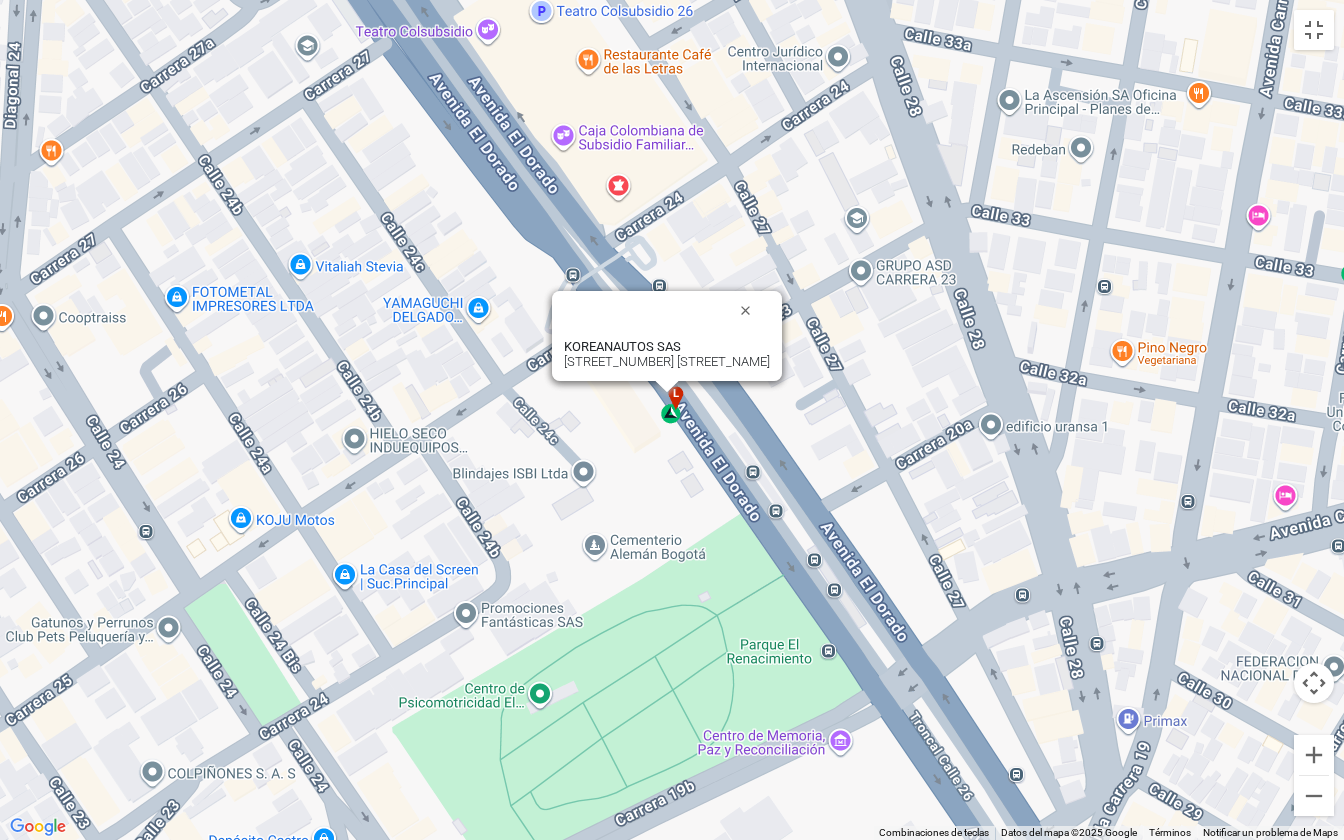 click on "l" at bounding box center (672, 405) 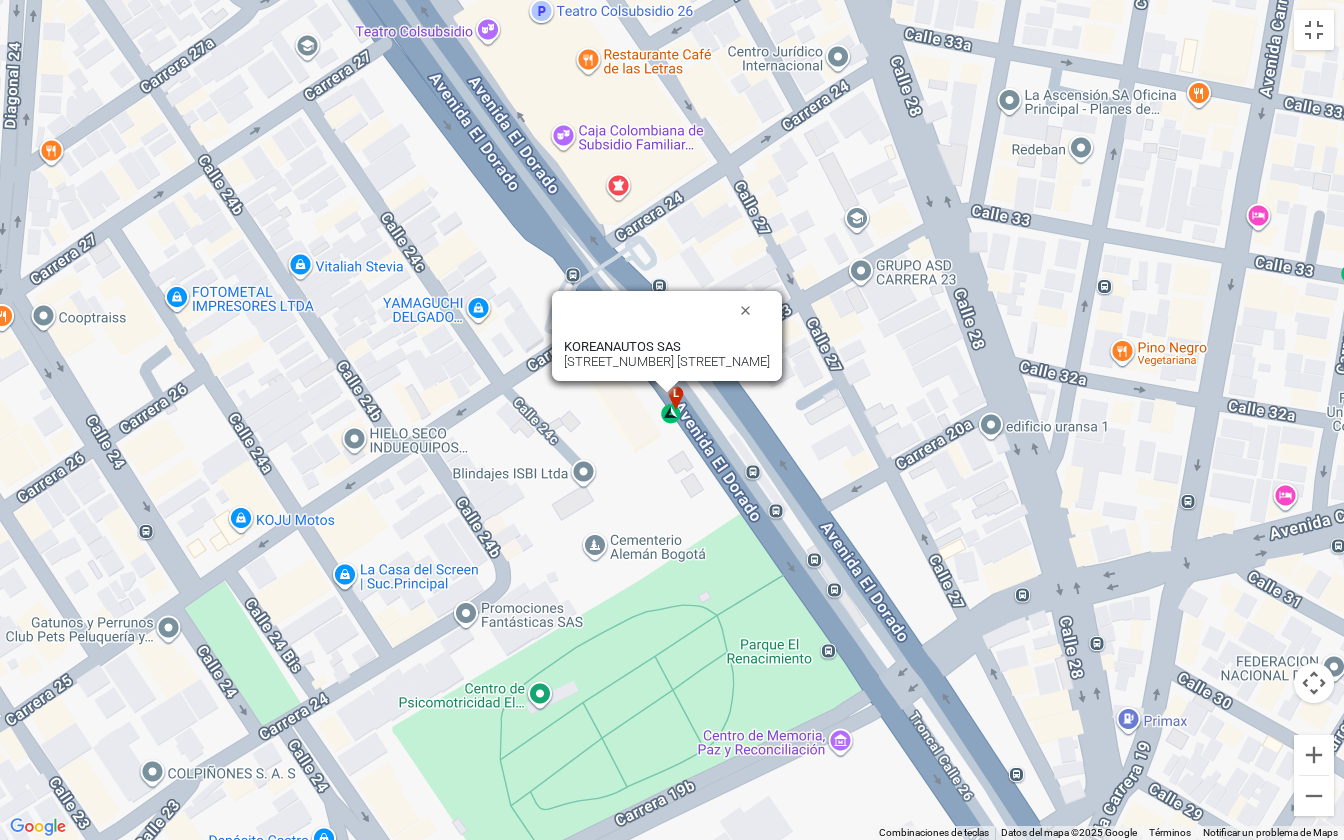 click on "KOREANAUTOS SAS" at bounding box center (622, 346) 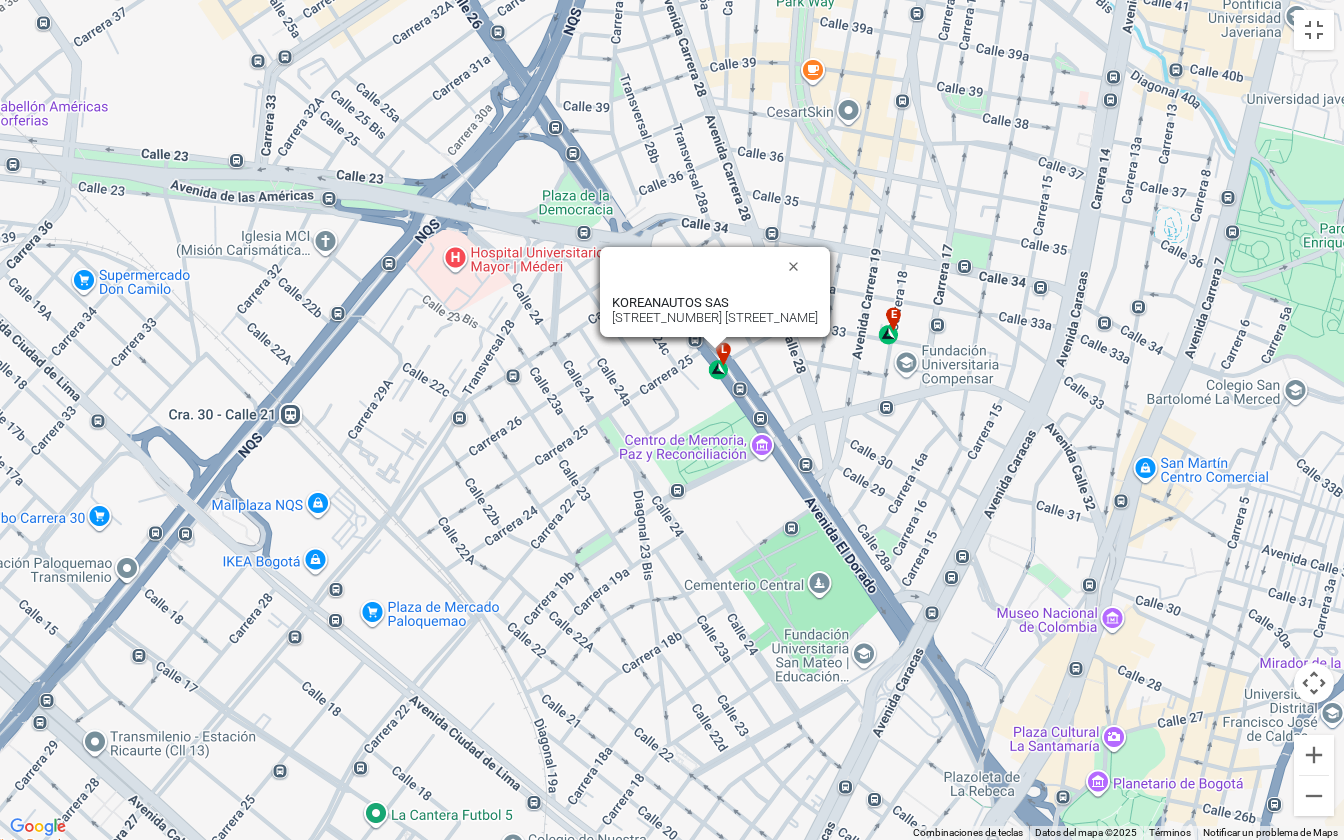 drag, startPoint x: 466, startPoint y: 504, endPoint x: 543, endPoint y: 449, distance: 94.62558 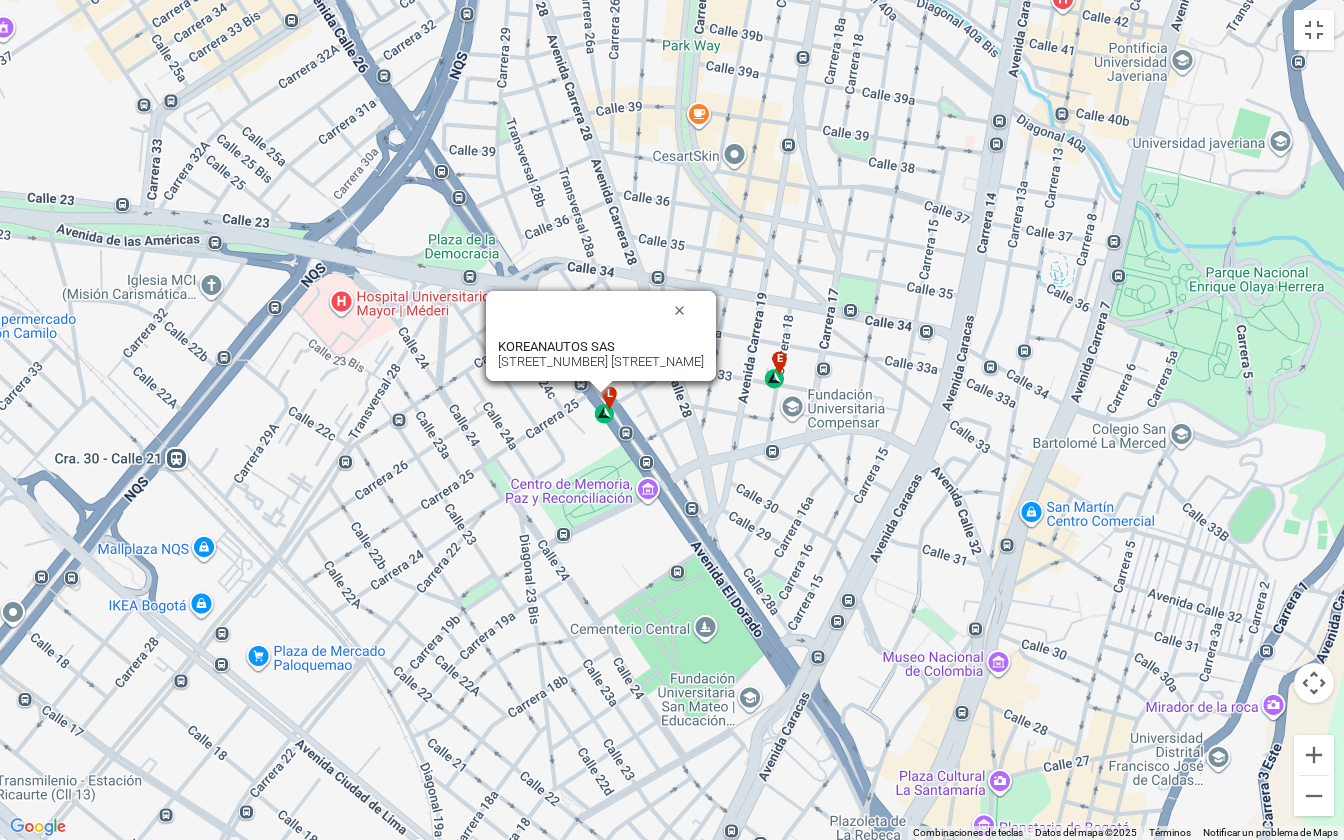 drag, startPoint x: 695, startPoint y: 420, endPoint x: 576, endPoint y: 465, distance: 127.22421 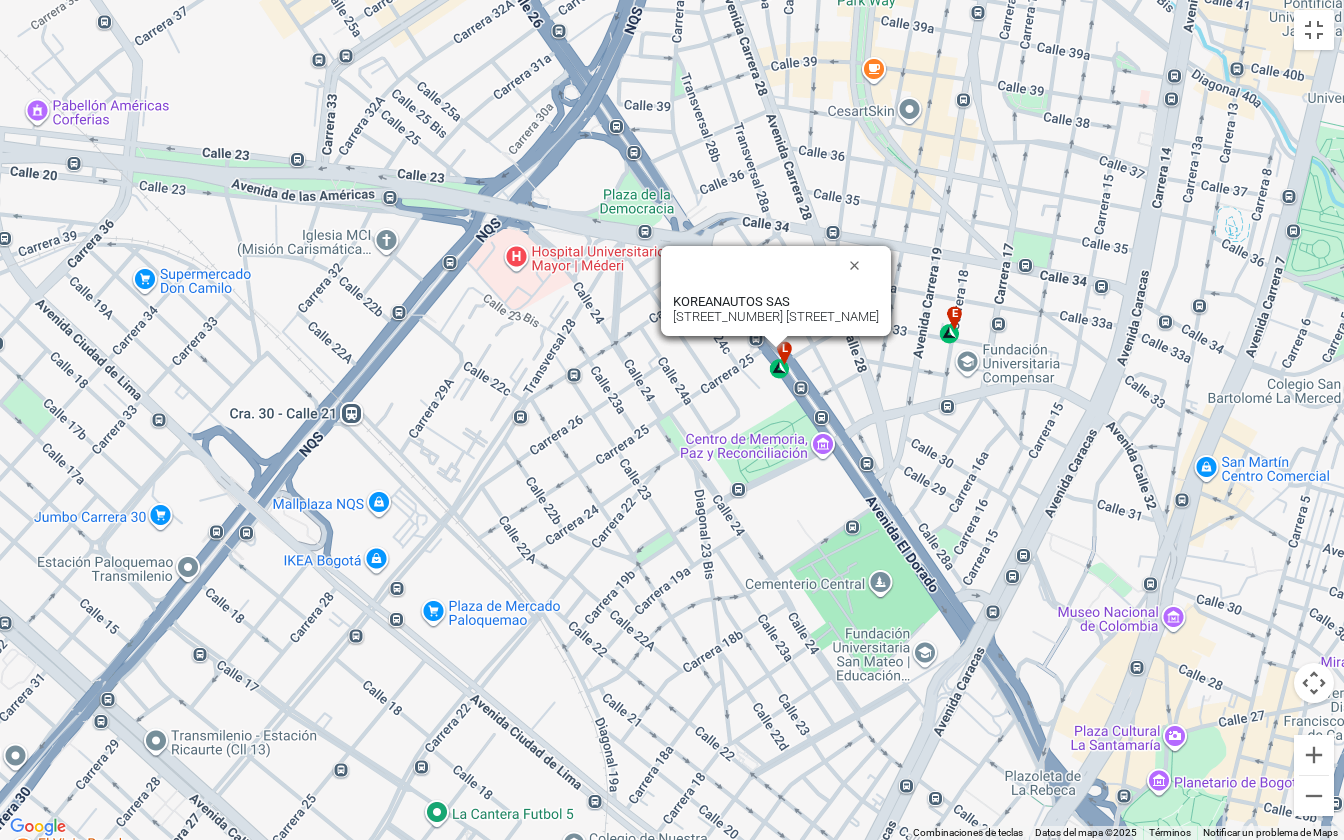 drag, startPoint x: 314, startPoint y: 566, endPoint x: 653, endPoint y: 451, distance: 357.97485 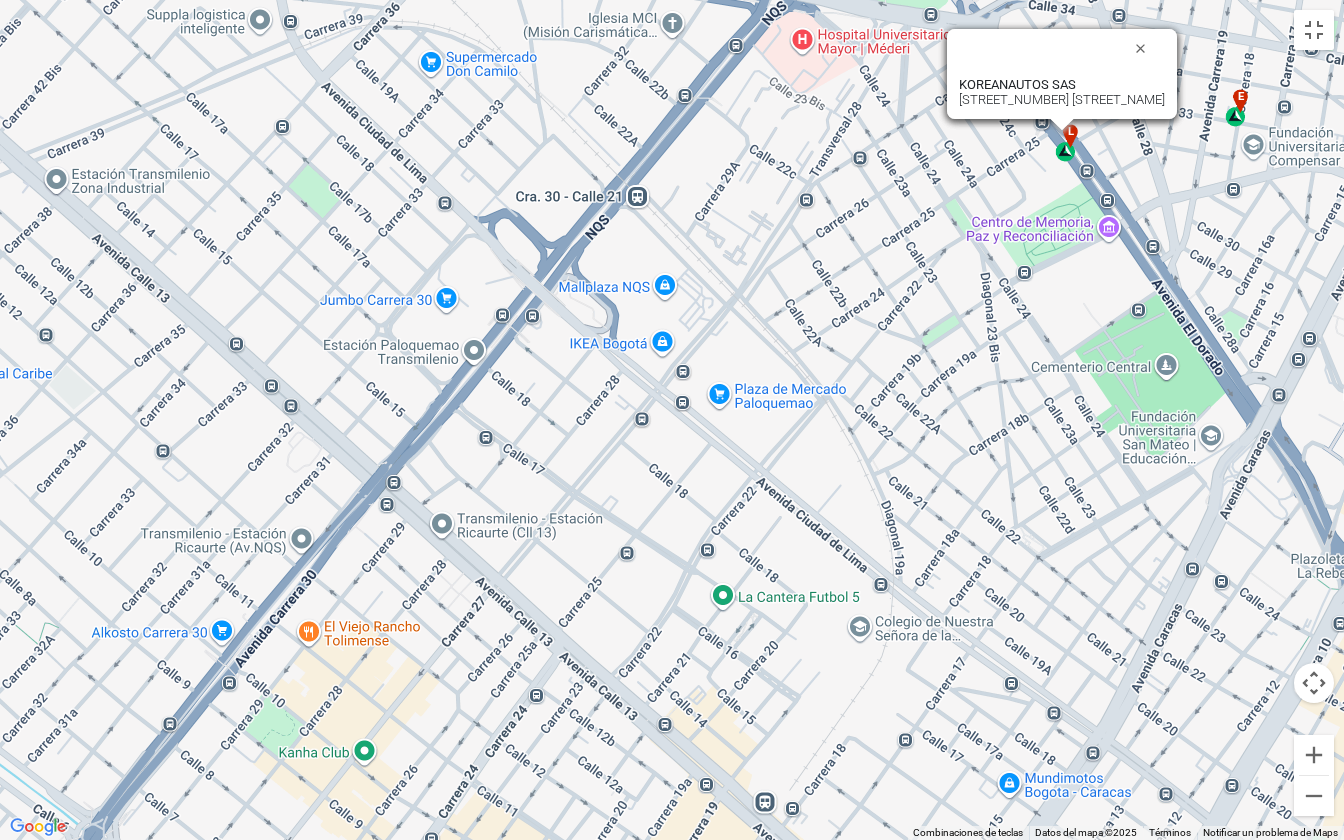 drag, startPoint x: 370, startPoint y: 548, endPoint x: 431, endPoint y: 440, distance: 124.036285 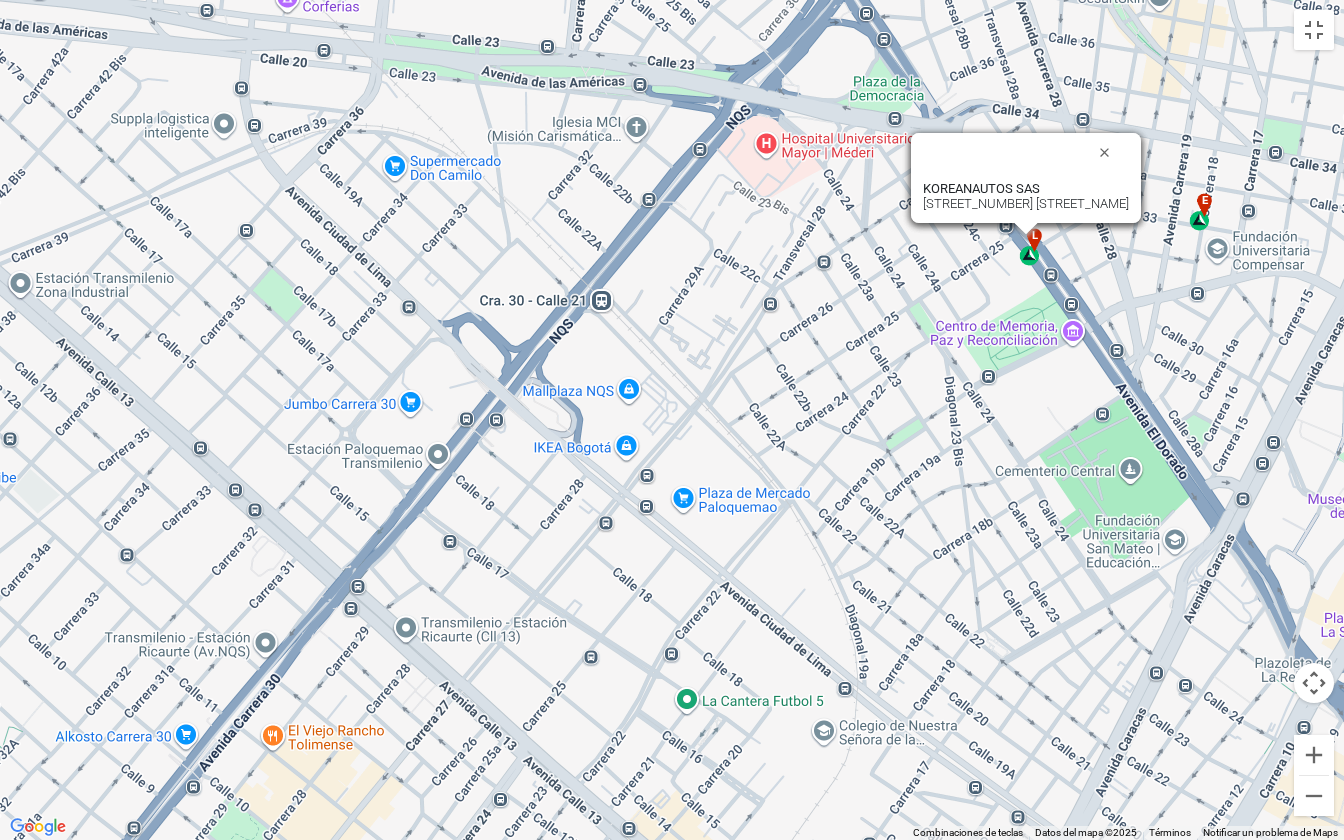 drag, startPoint x: 497, startPoint y: 440, endPoint x: 458, endPoint y: 548, distance: 114.82596 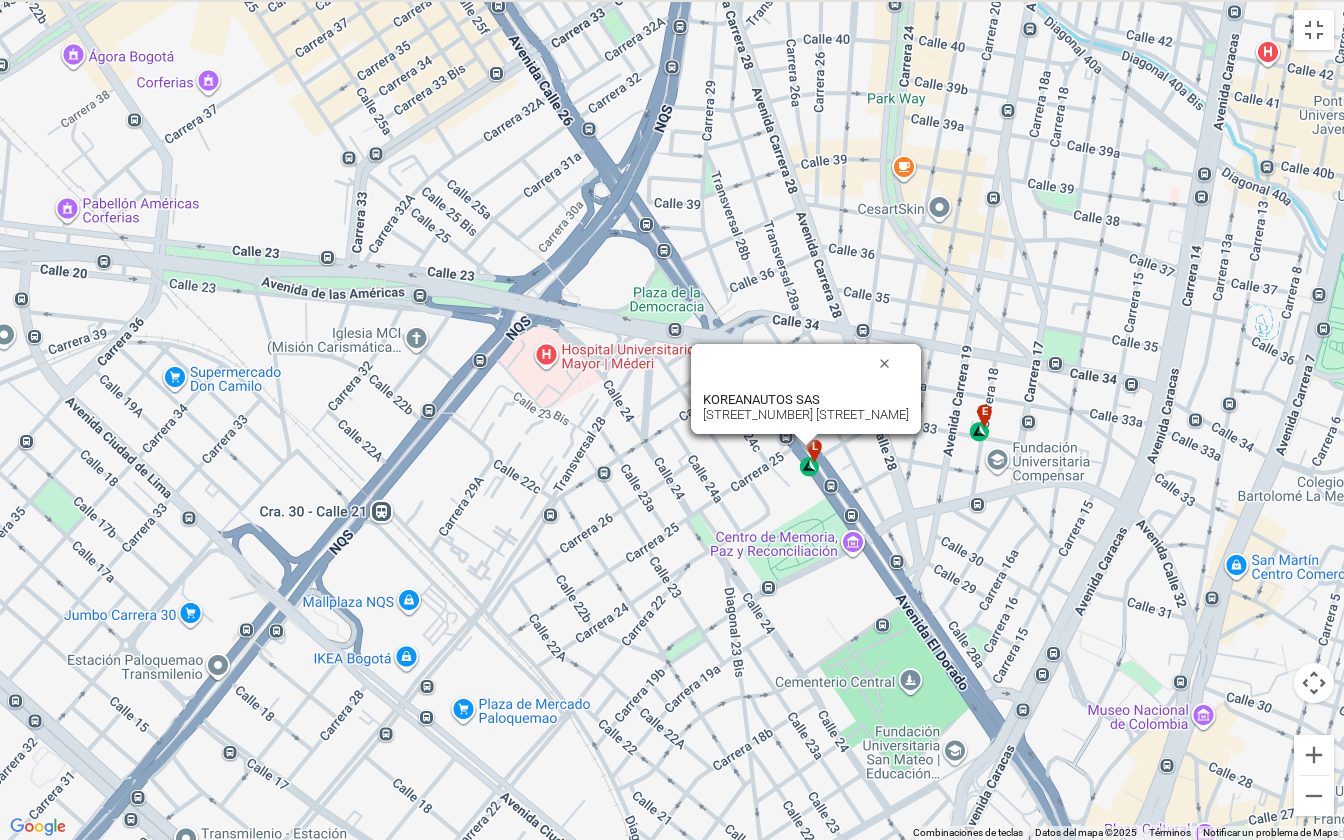 drag, startPoint x: 604, startPoint y: 446, endPoint x: 409, endPoint y: 631, distance: 268.7936 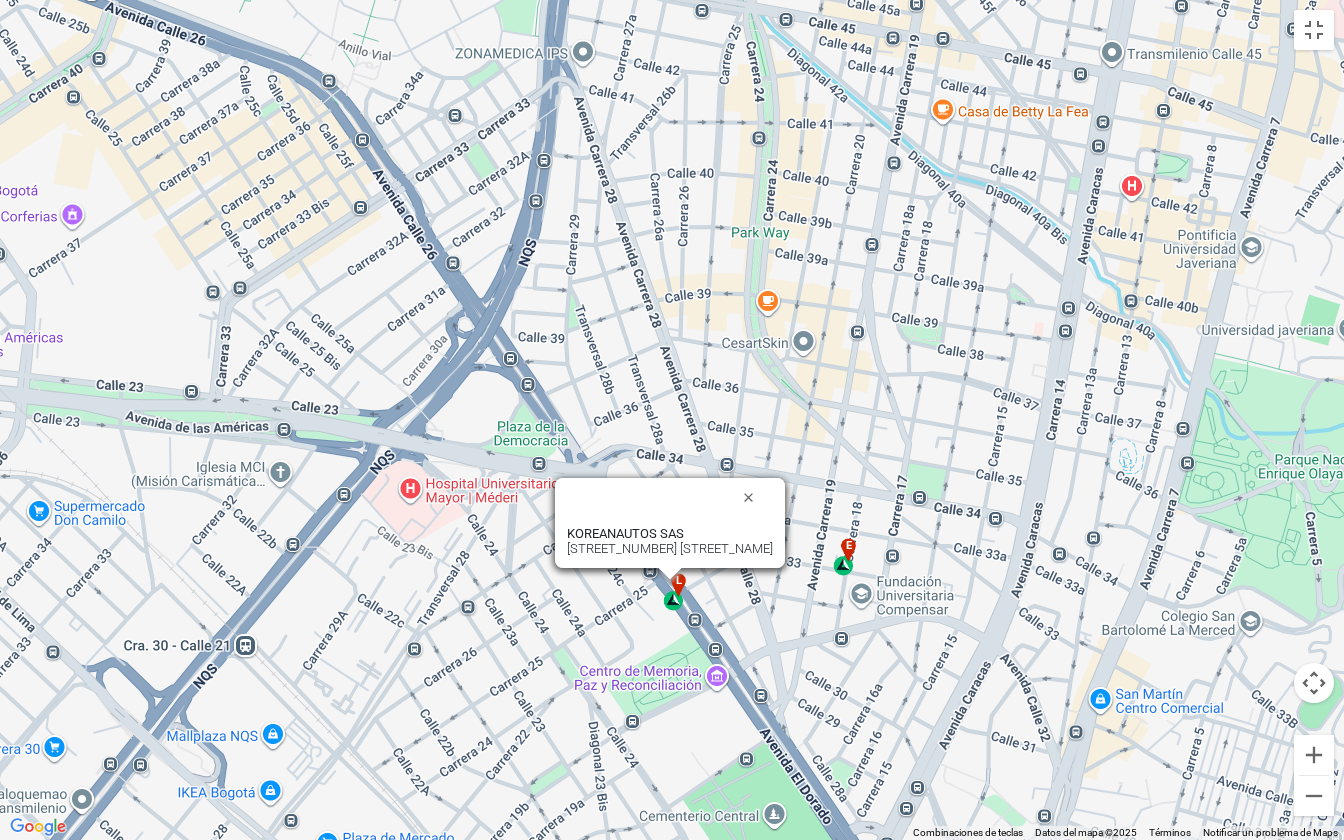 drag, startPoint x: 597, startPoint y: 496, endPoint x: 467, endPoint y: 619, distance: 178.96648 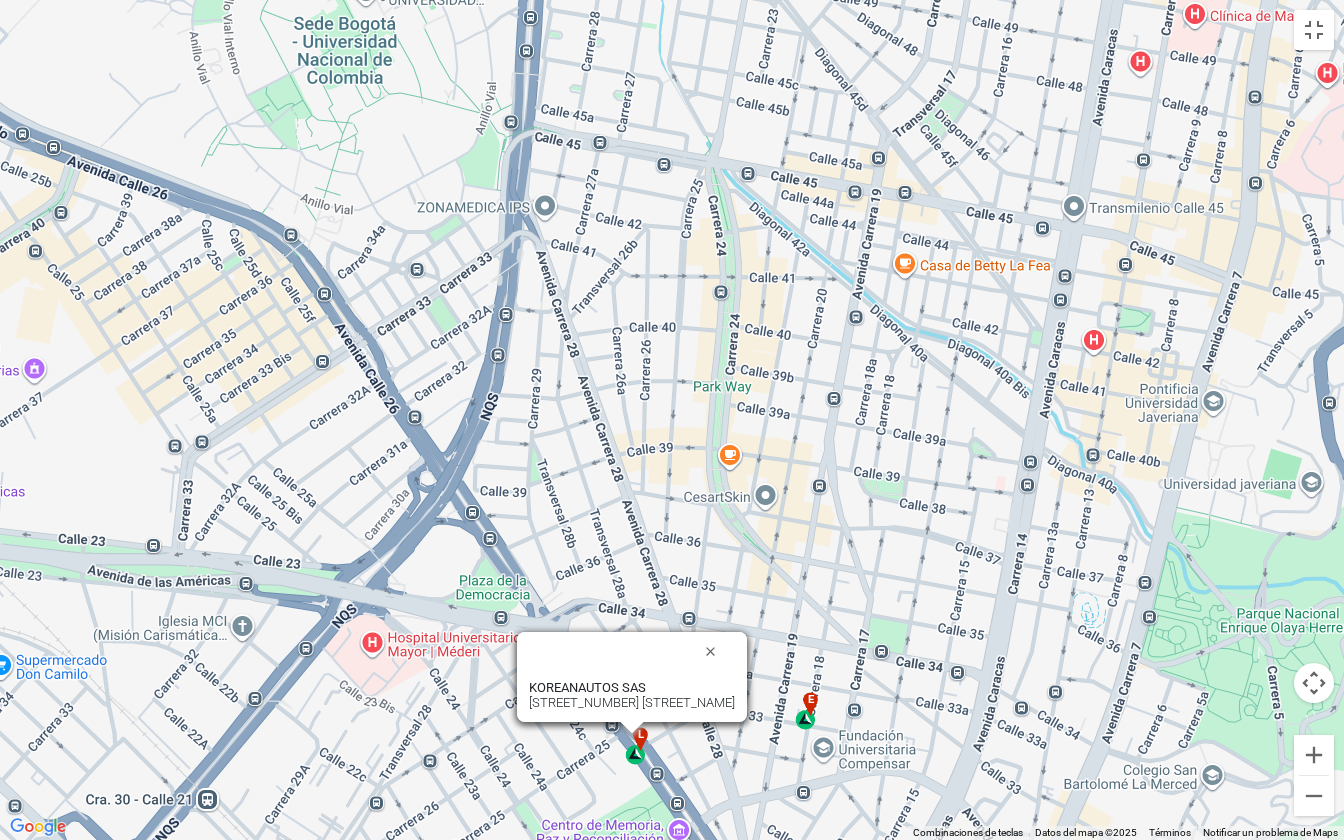 drag, startPoint x: 628, startPoint y: 280, endPoint x: 598, endPoint y: 364, distance: 89.19641 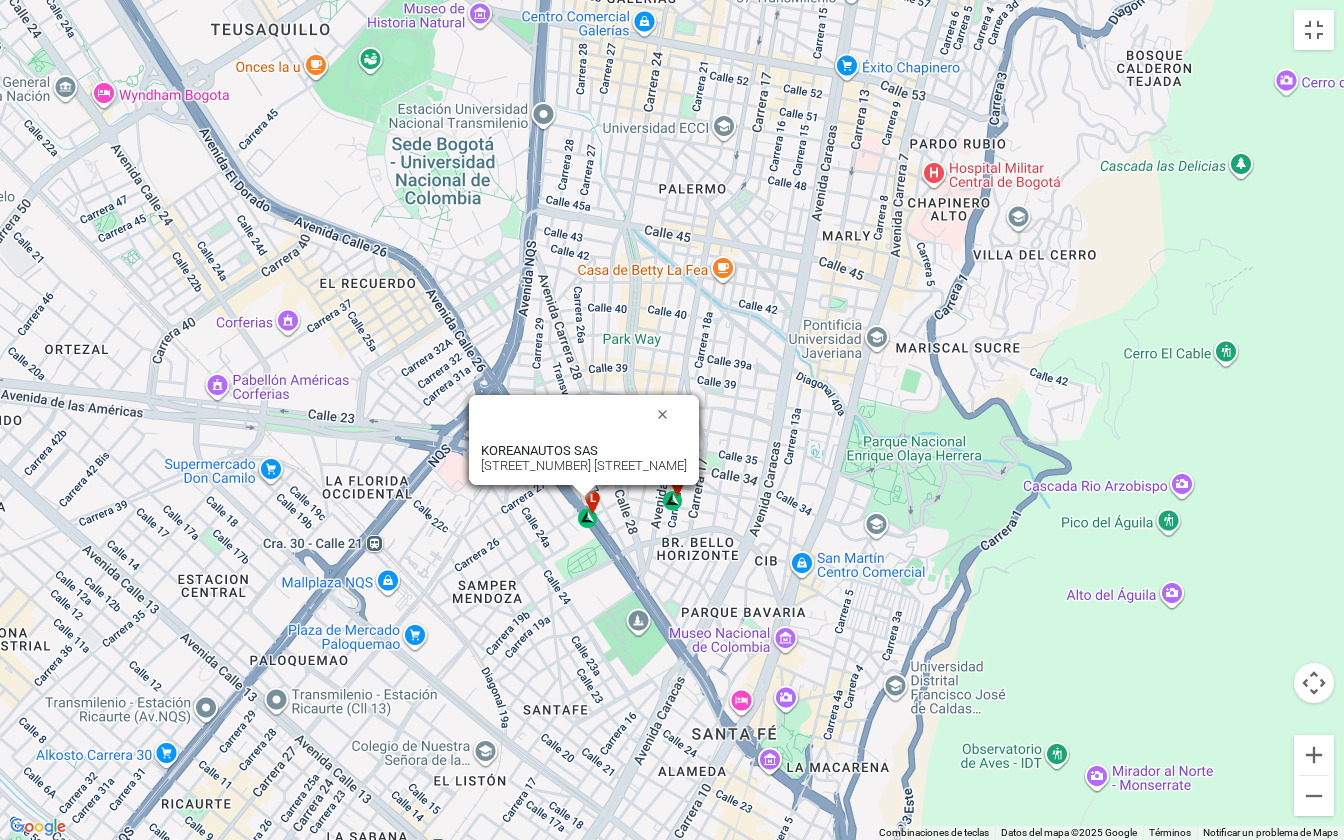 drag, startPoint x: 655, startPoint y: 243, endPoint x: 629, endPoint y: 196, distance: 53.712196 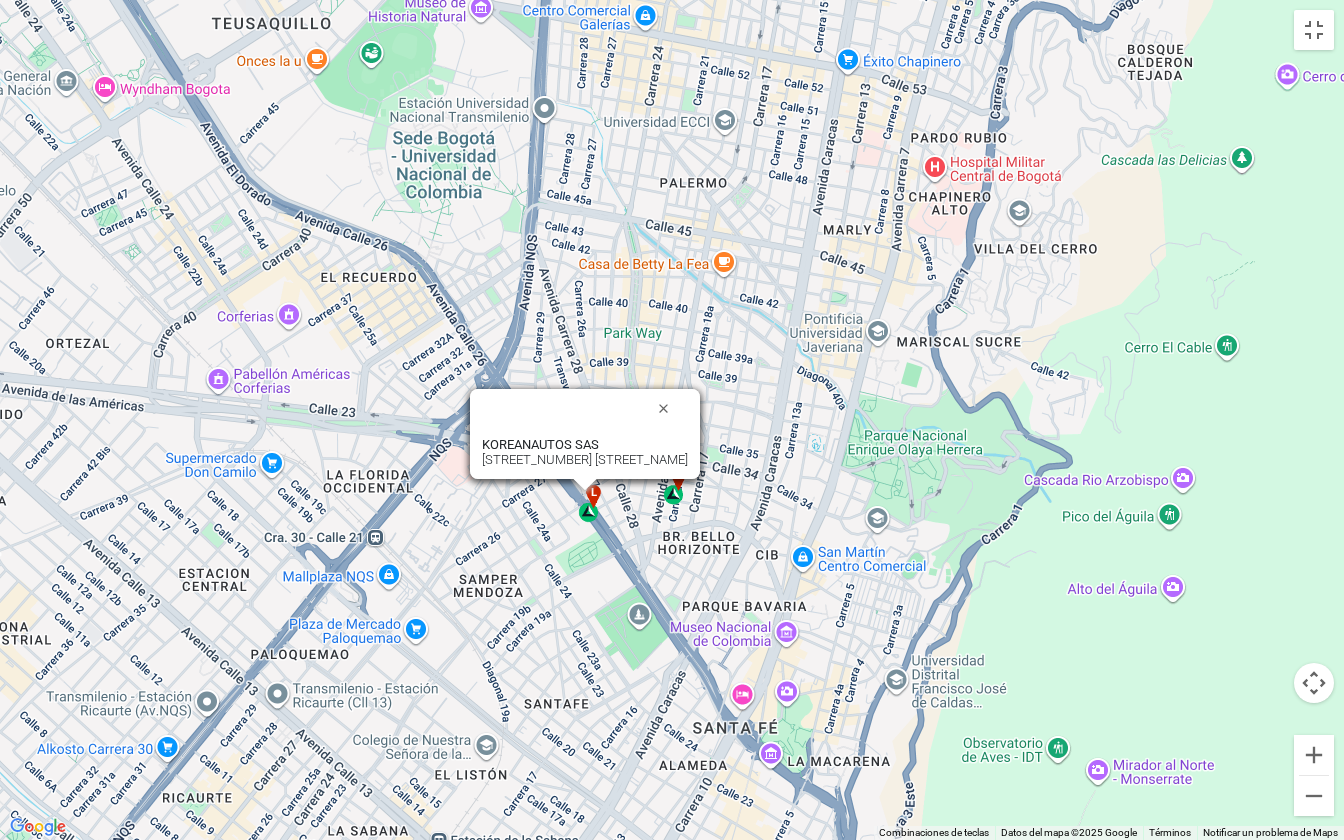 click on "l" at bounding box center (590, 504) 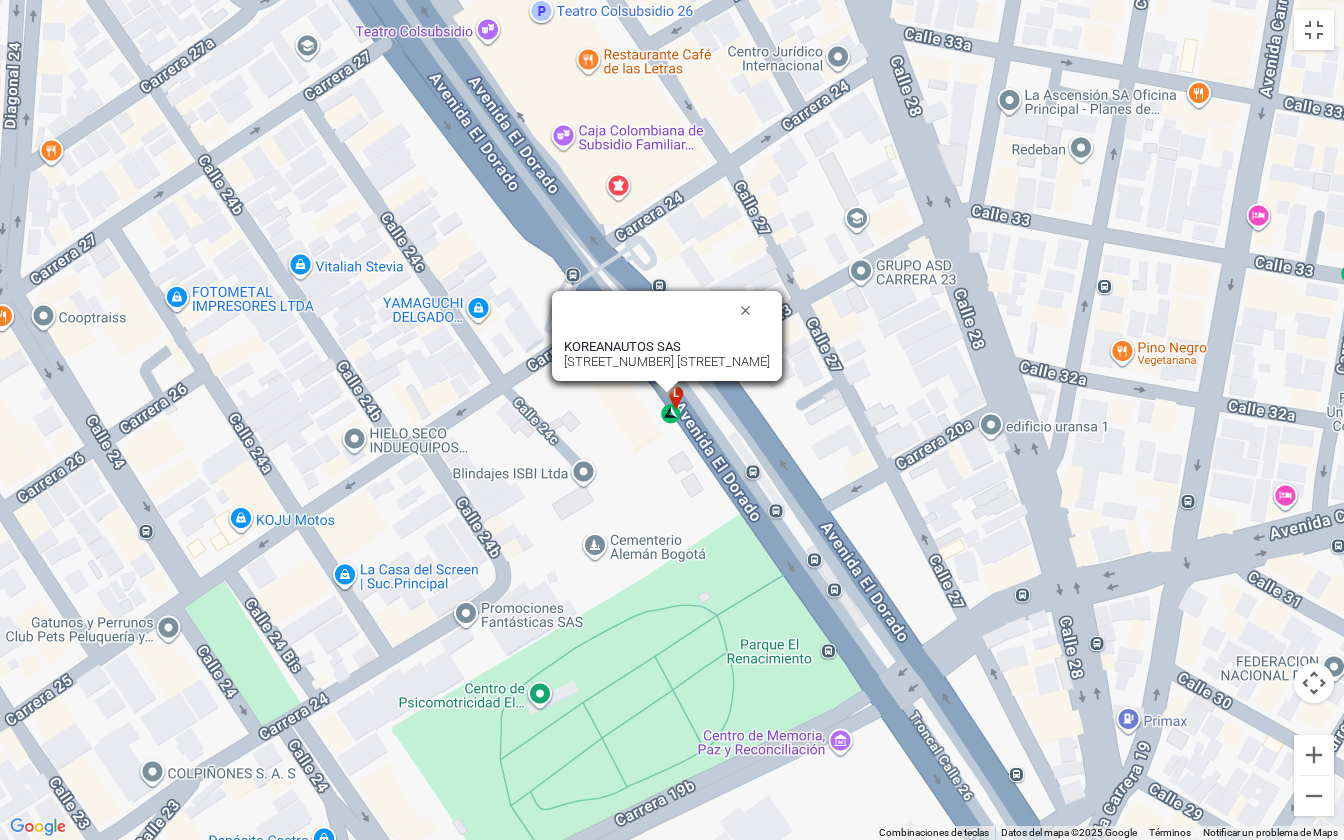 click on "KOREANAUTOS SAS" at bounding box center (622, 346) 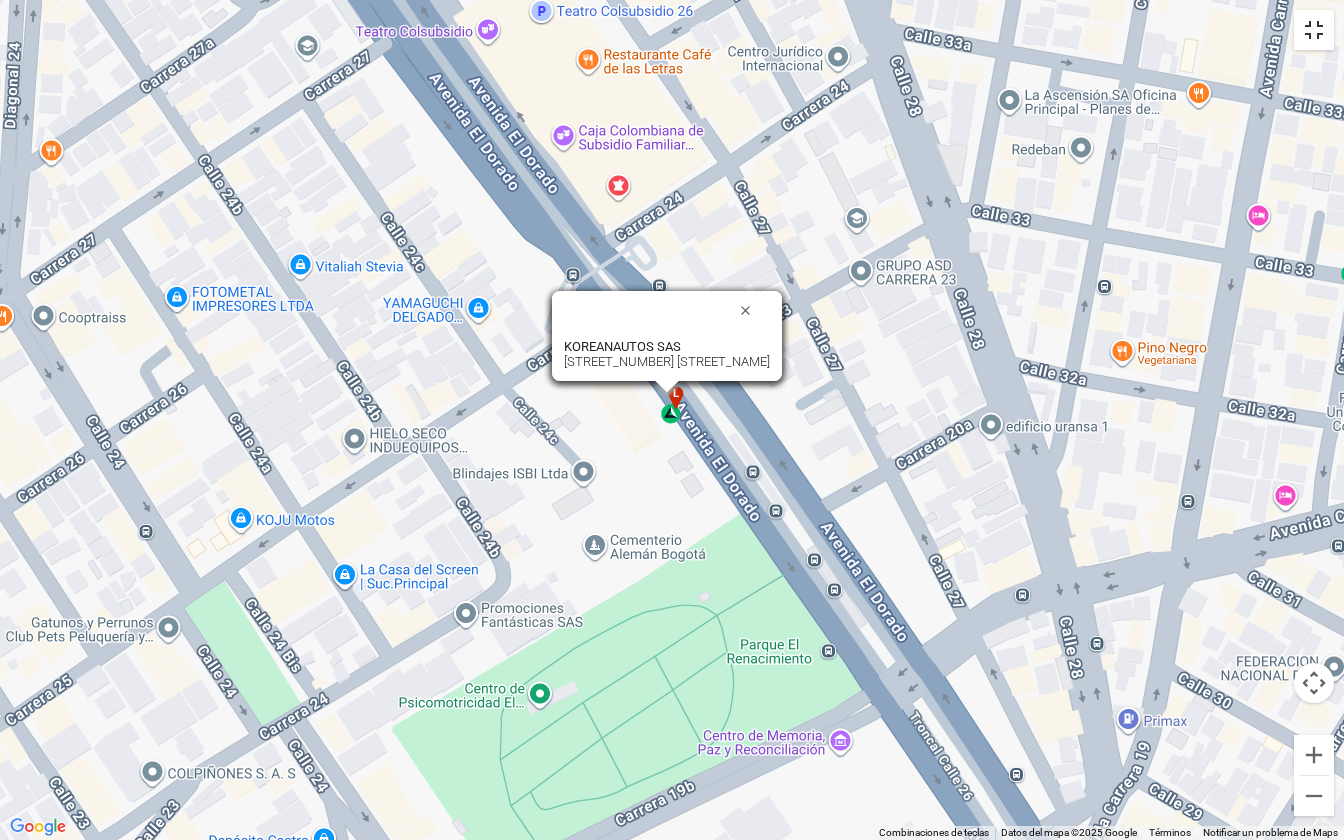 click at bounding box center [1314, 30] 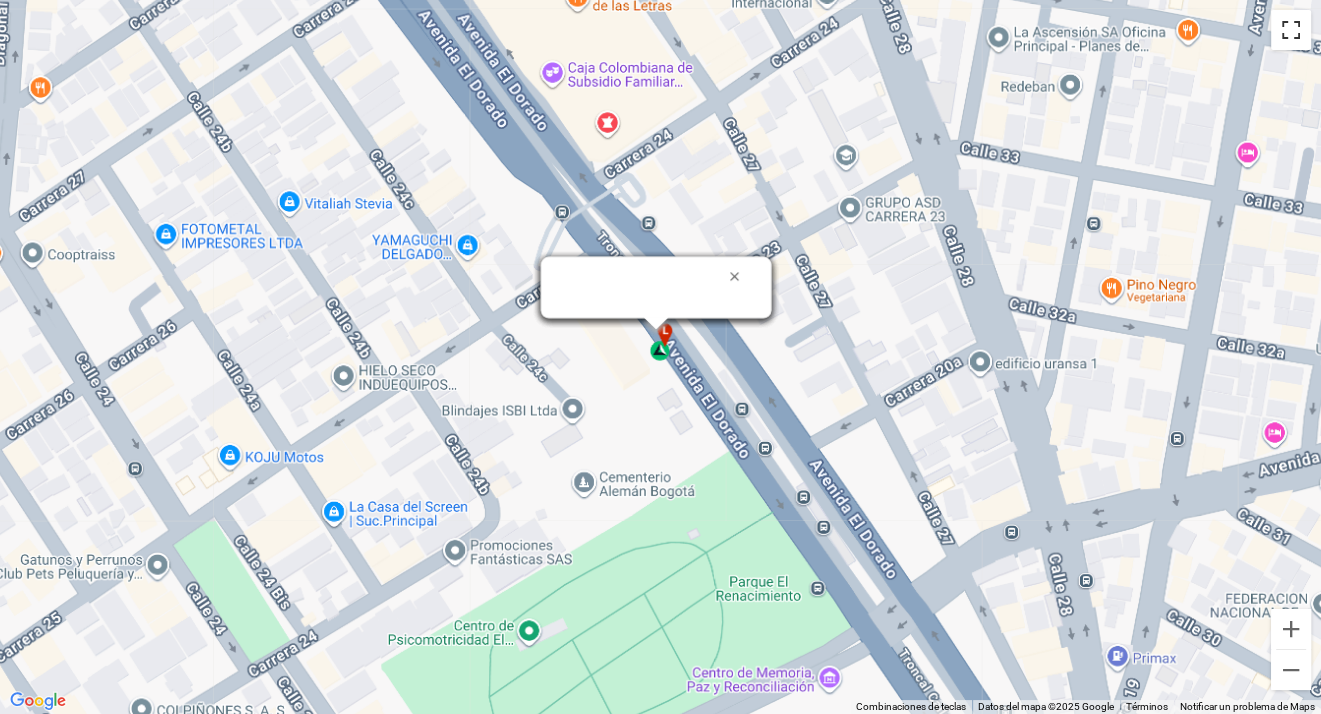 scroll, scrollTop: 186, scrollLeft: 0, axis: vertical 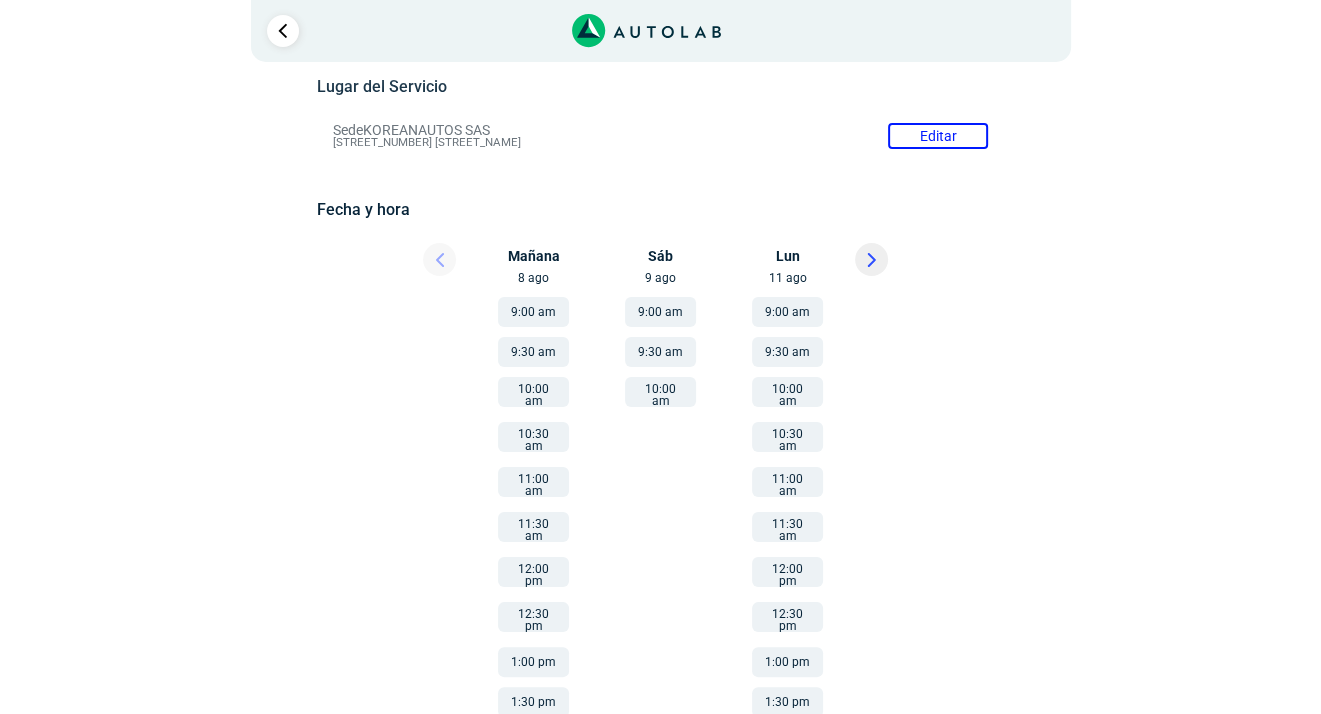 click on "9:00 am" at bounding box center (660, 312) 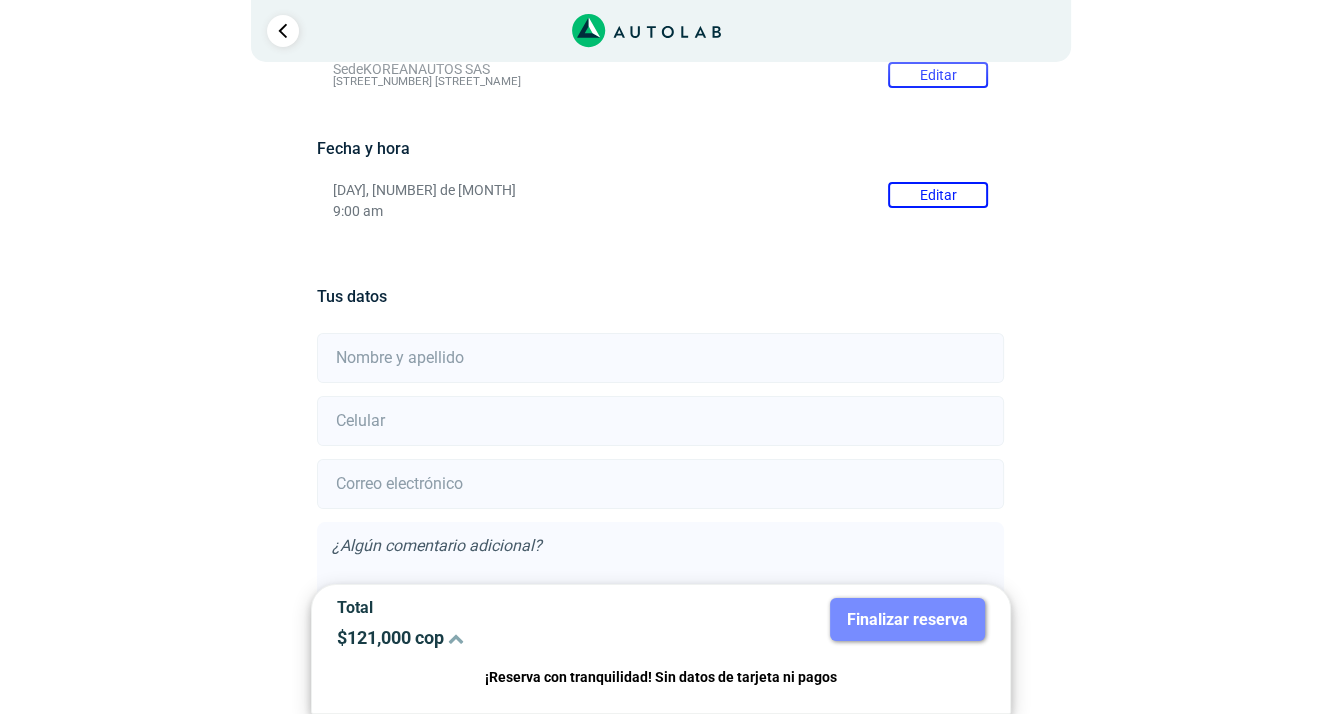 scroll, scrollTop: 371, scrollLeft: 0, axis: vertical 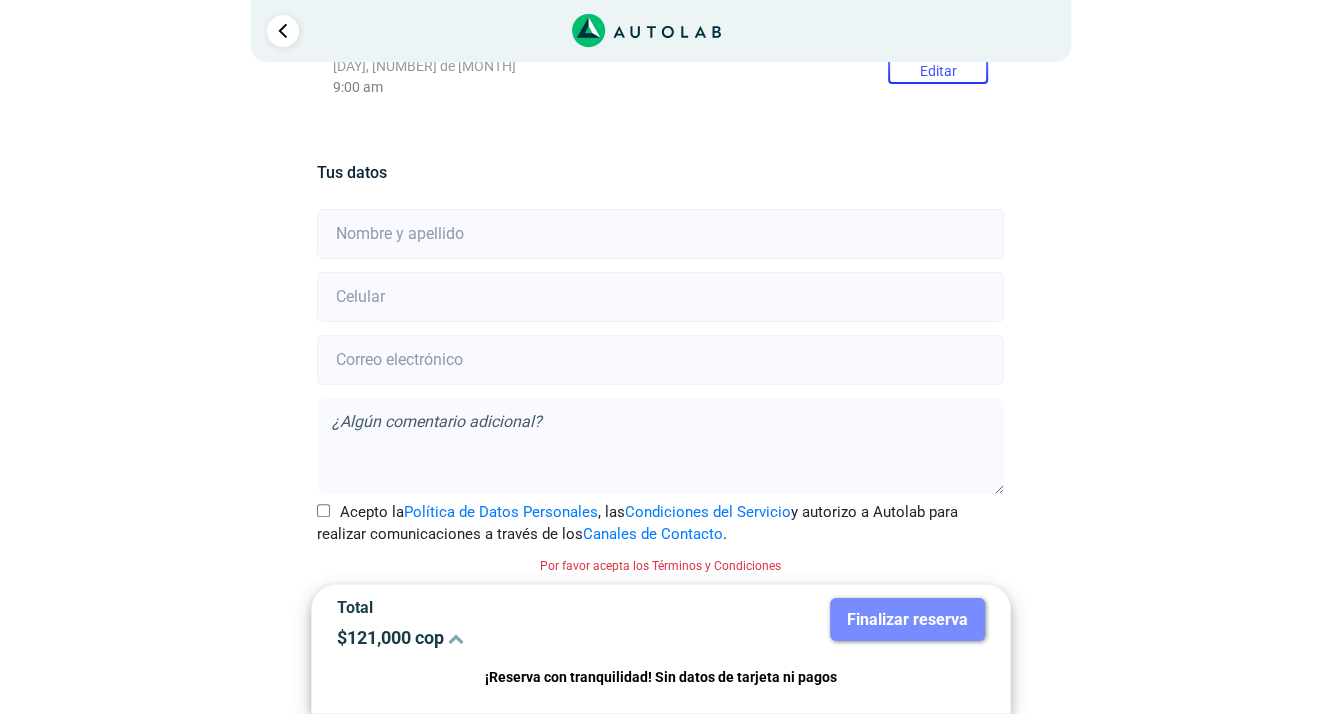 click at bounding box center [660, 234] 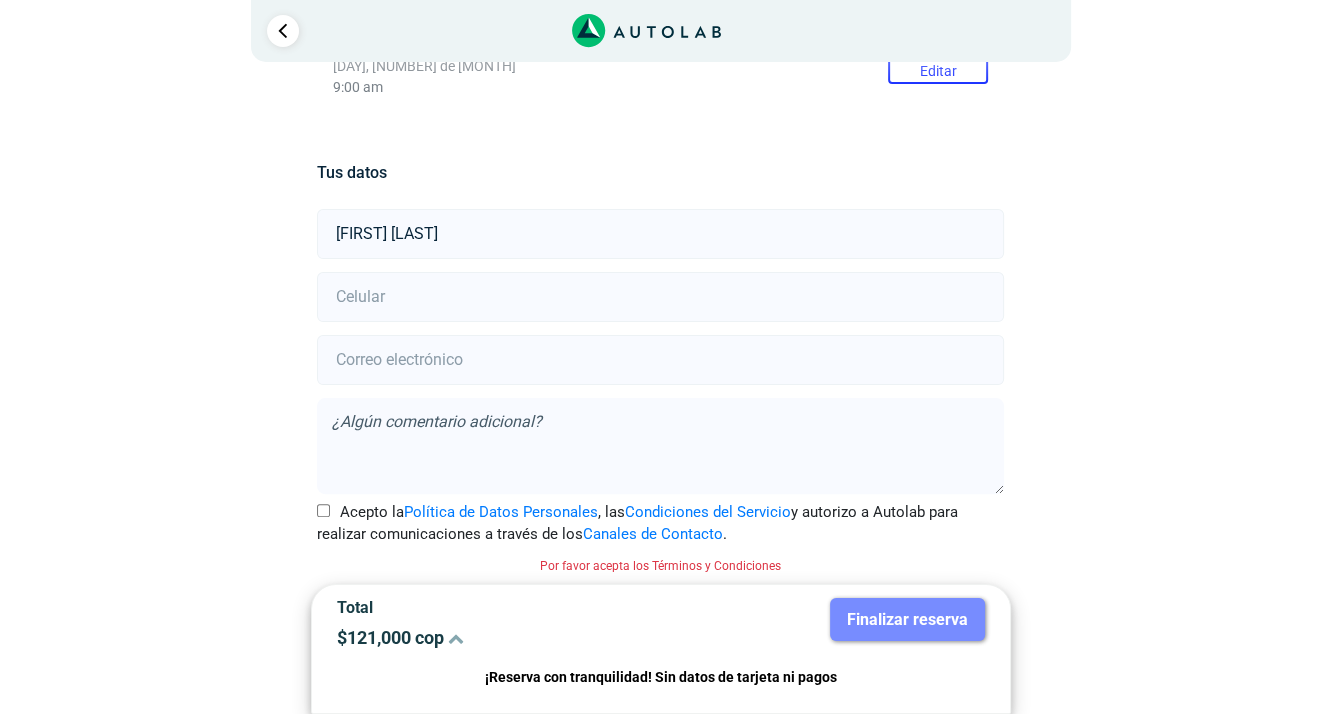 type on "[FIRST] [LAST]" 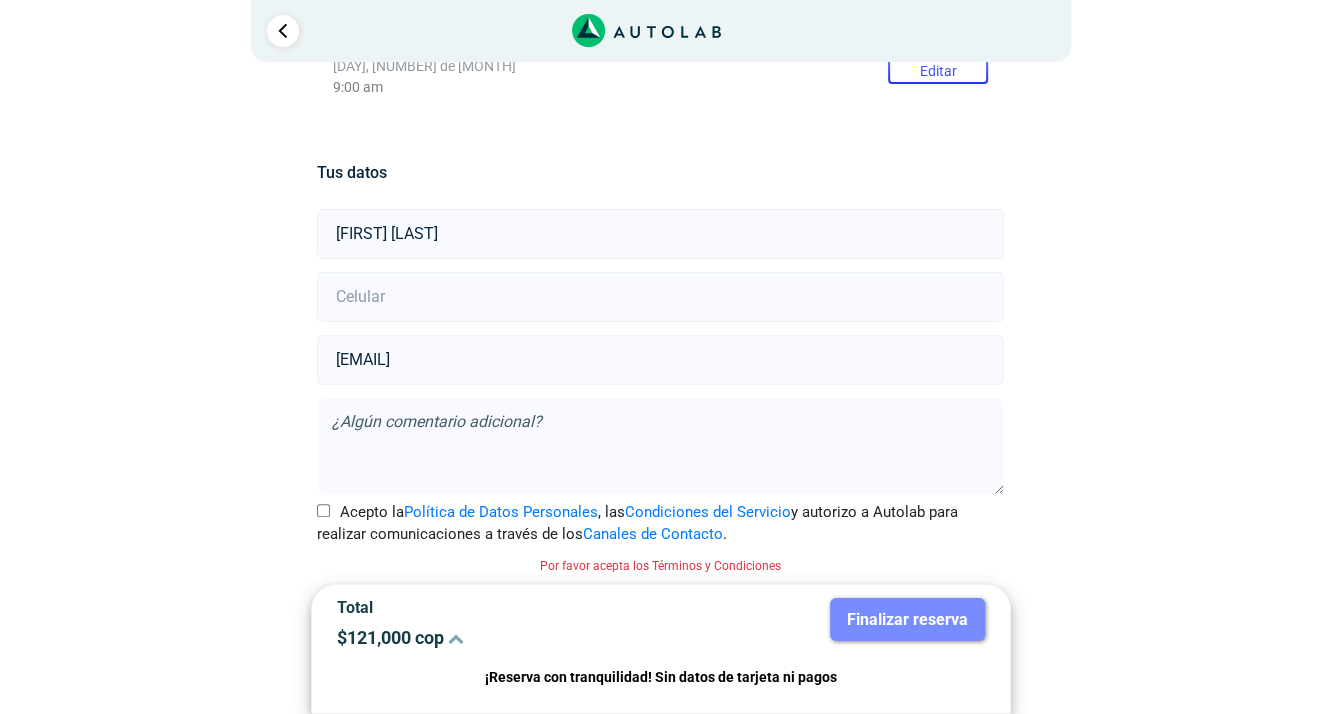 type on "[EMAIL]" 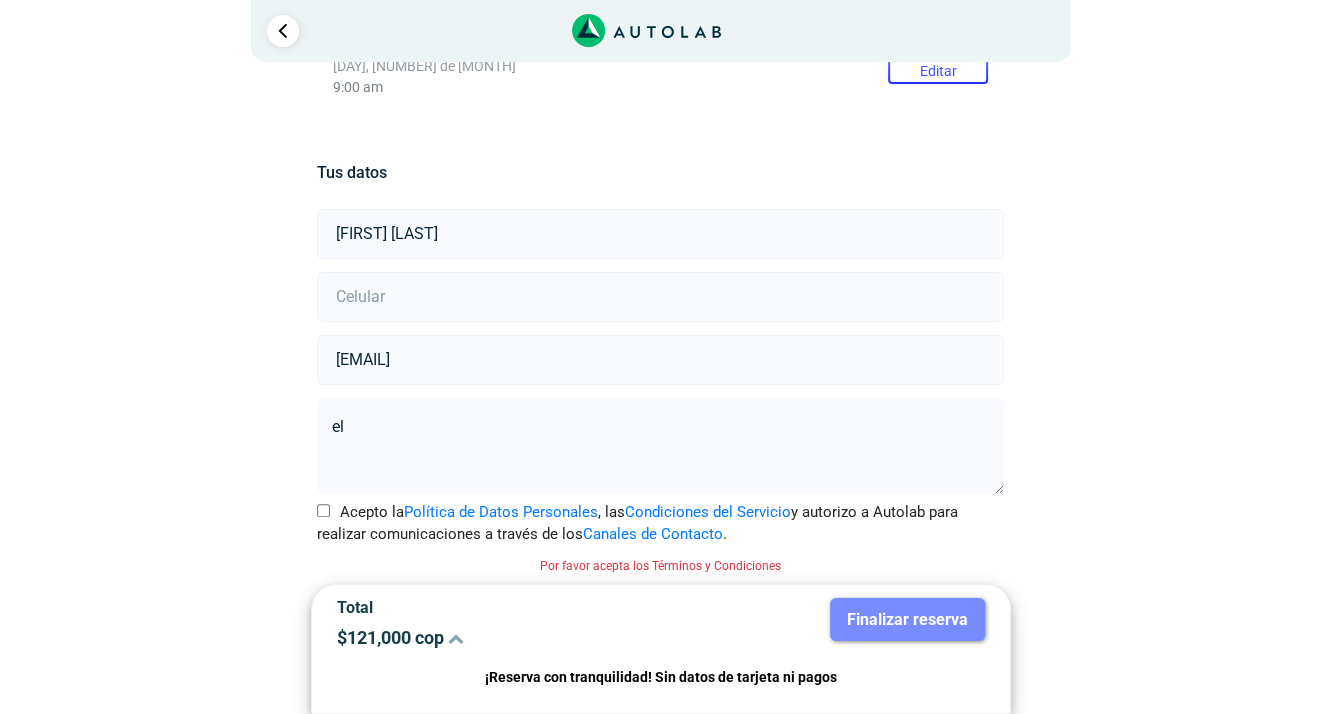 type on "e" 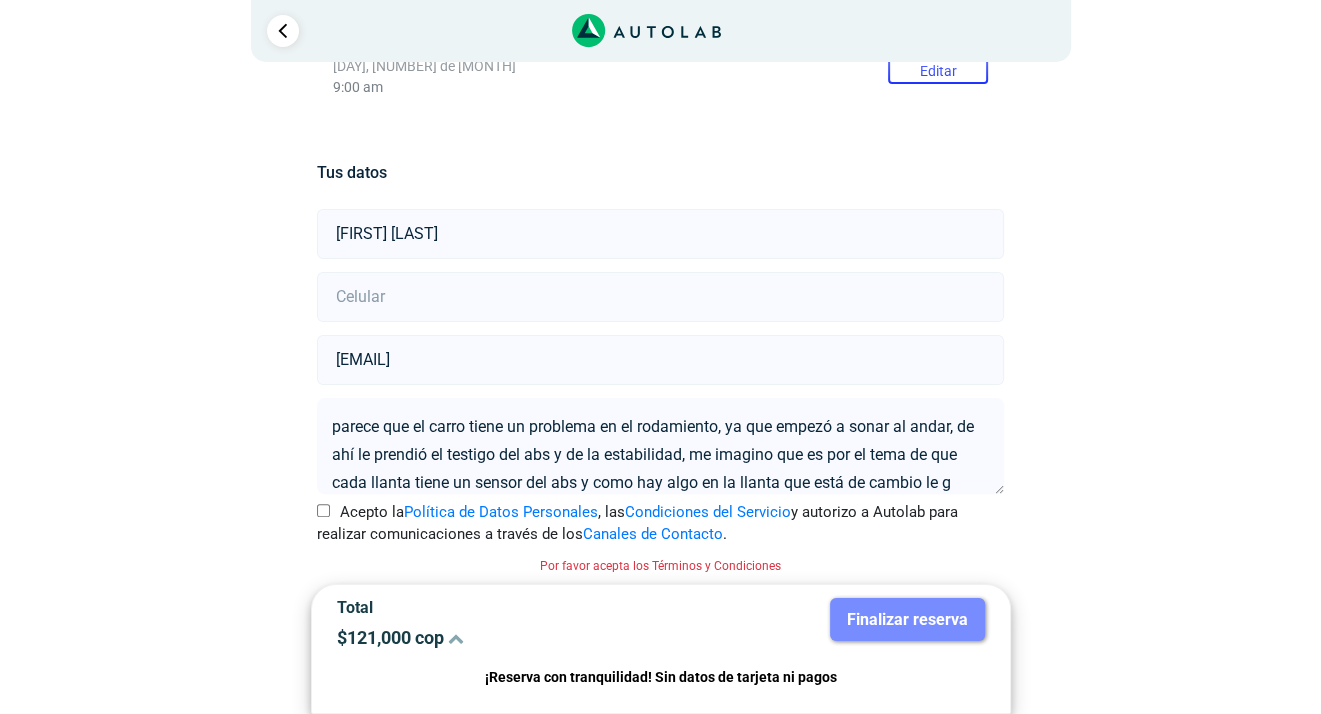 scroll, scrollTop: 27, scrollLeft: 0, axis: vertical 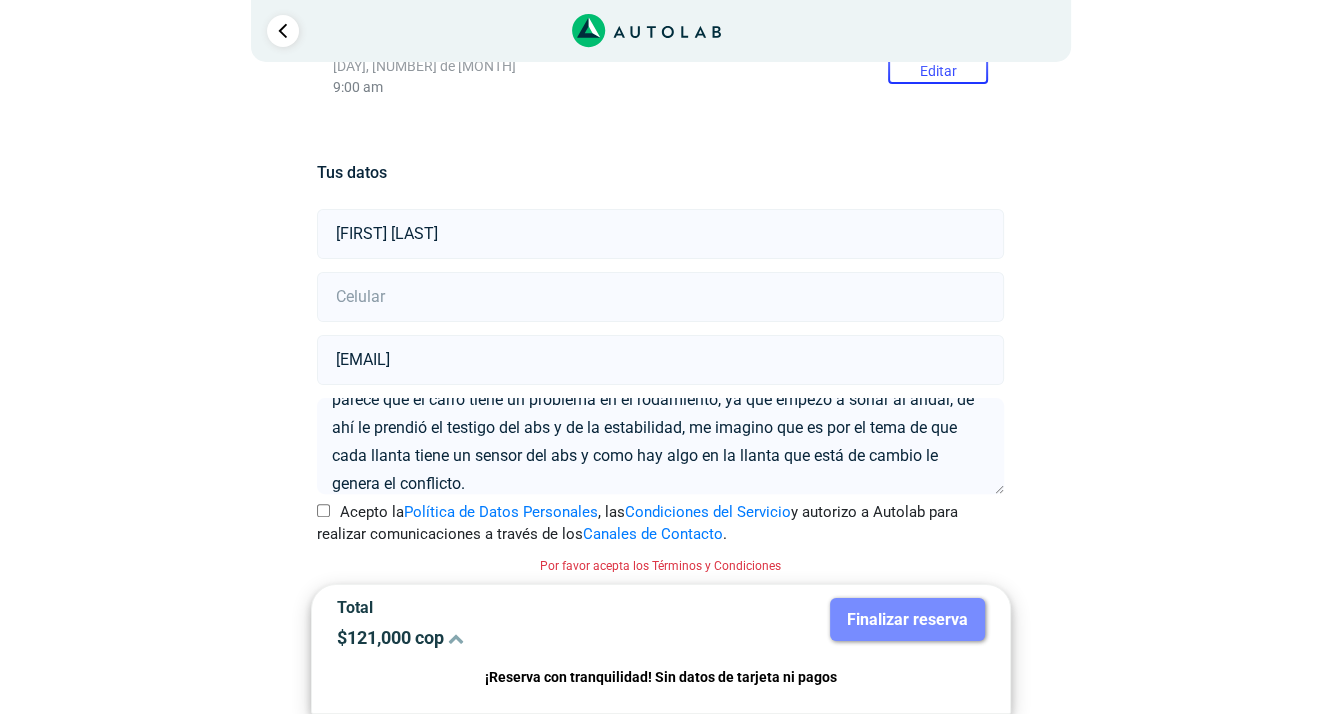 type on "parece que el carro tiene un problema en el rodamiento, ya que empezó a sonar al andar, de ahí le prendió el testigo del abs y de la estabilidad, me imagino que es por el tema de que cada llanta tiene un sensor del abs y como hay algo en la llanta que está de cambio le genera el conflicto." 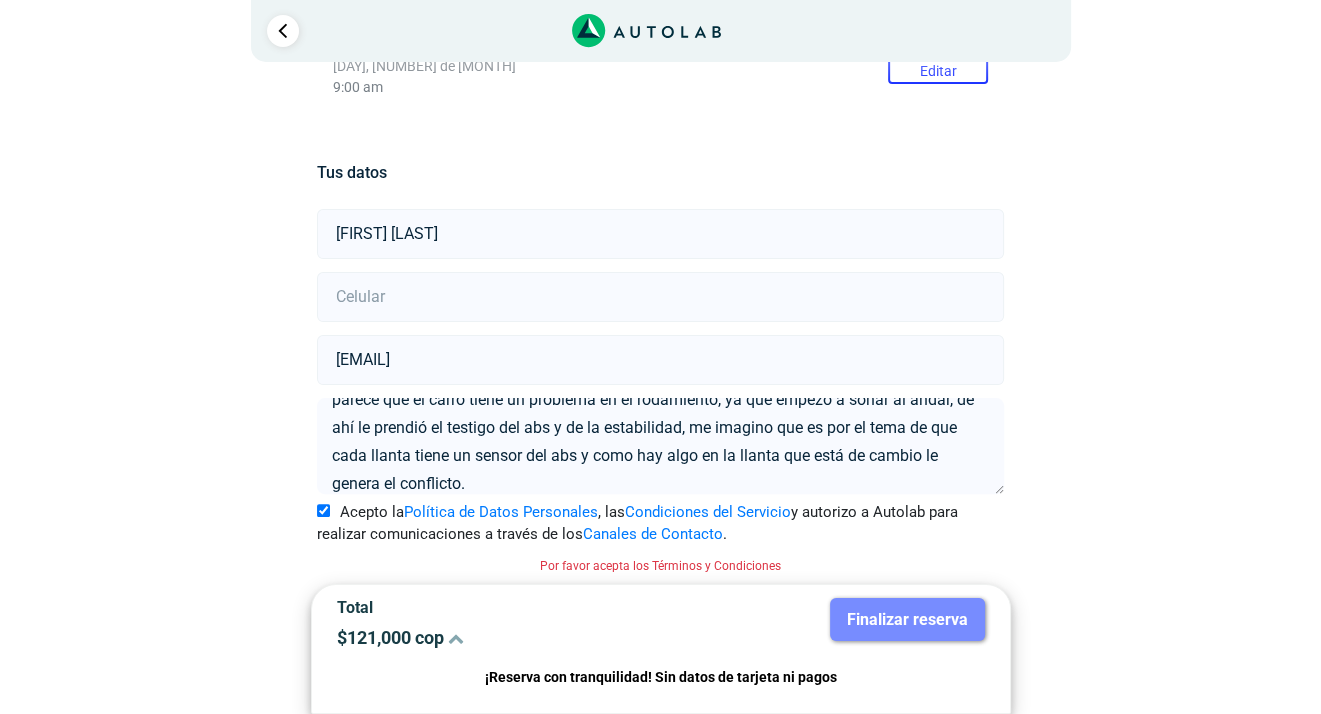 scroll, scrollTop: 344, scrollLeft: 0, axis: vertical 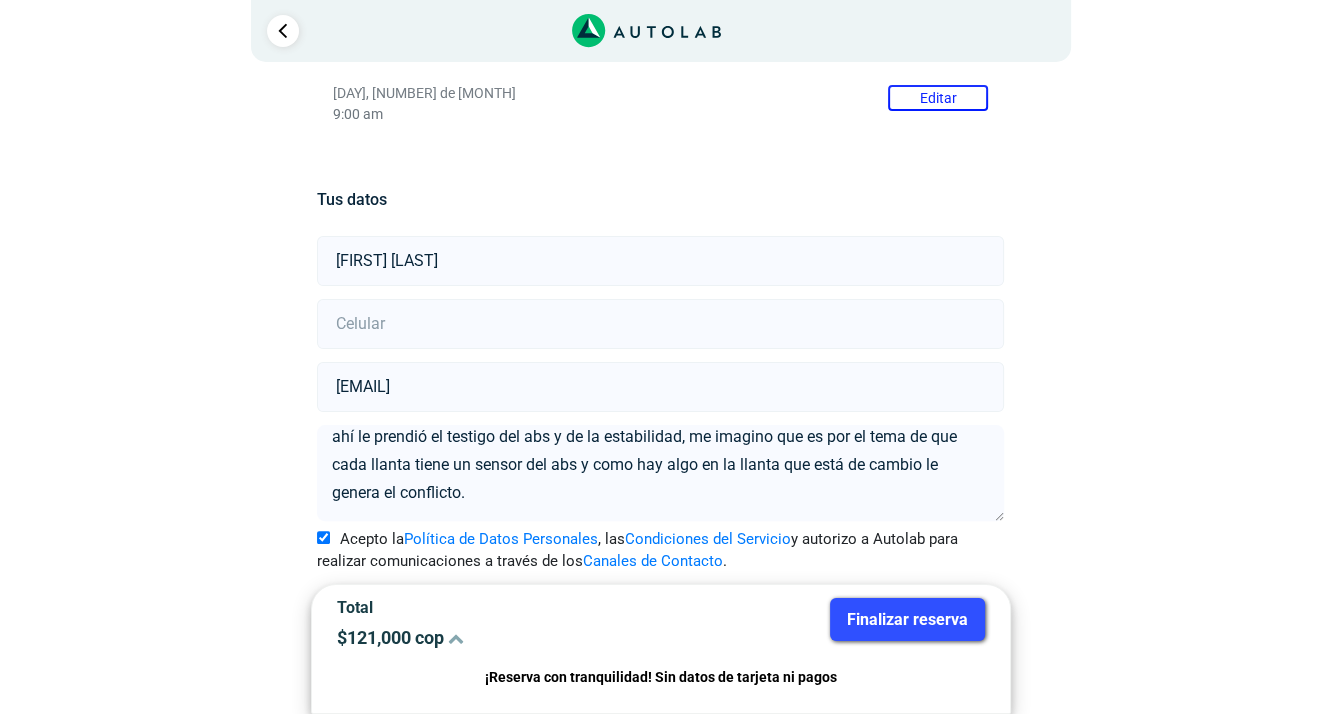 click on "Finalizar reserva" at bounding box center [907, 619] 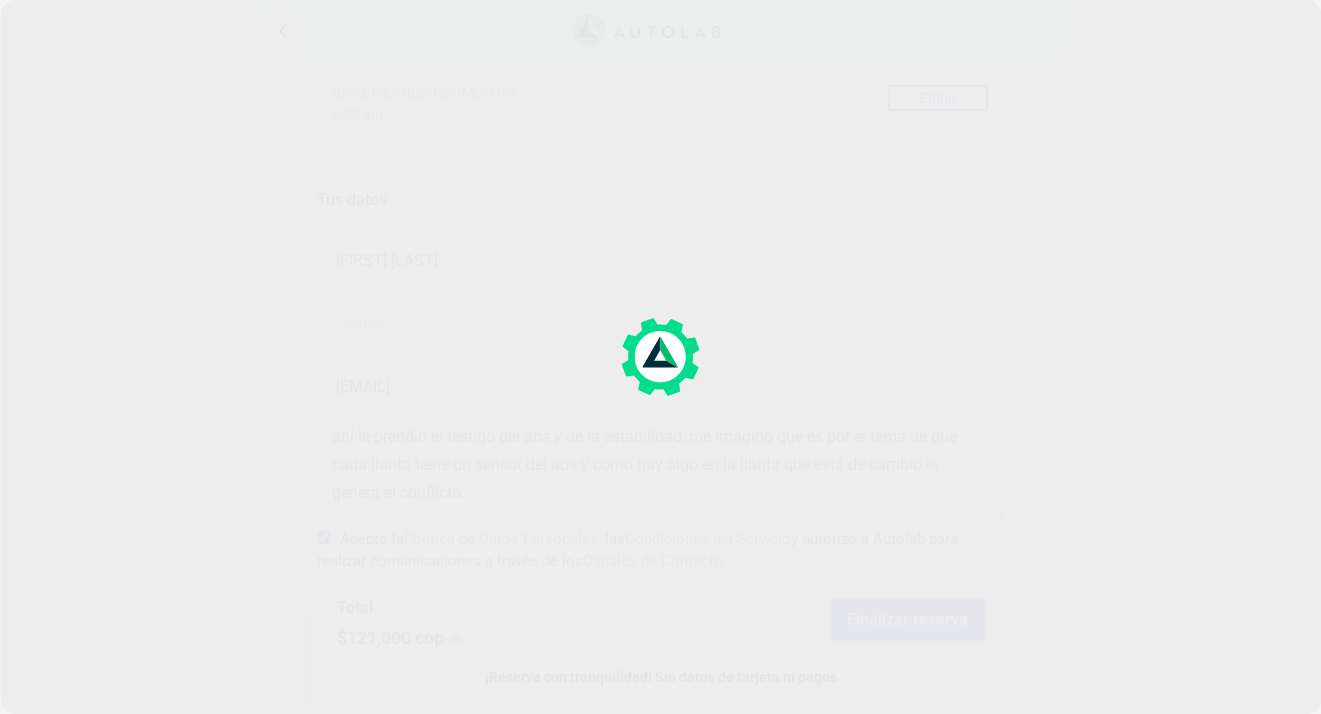 scroll, scrollTop: 0, scrollLeft: 0, axis: both 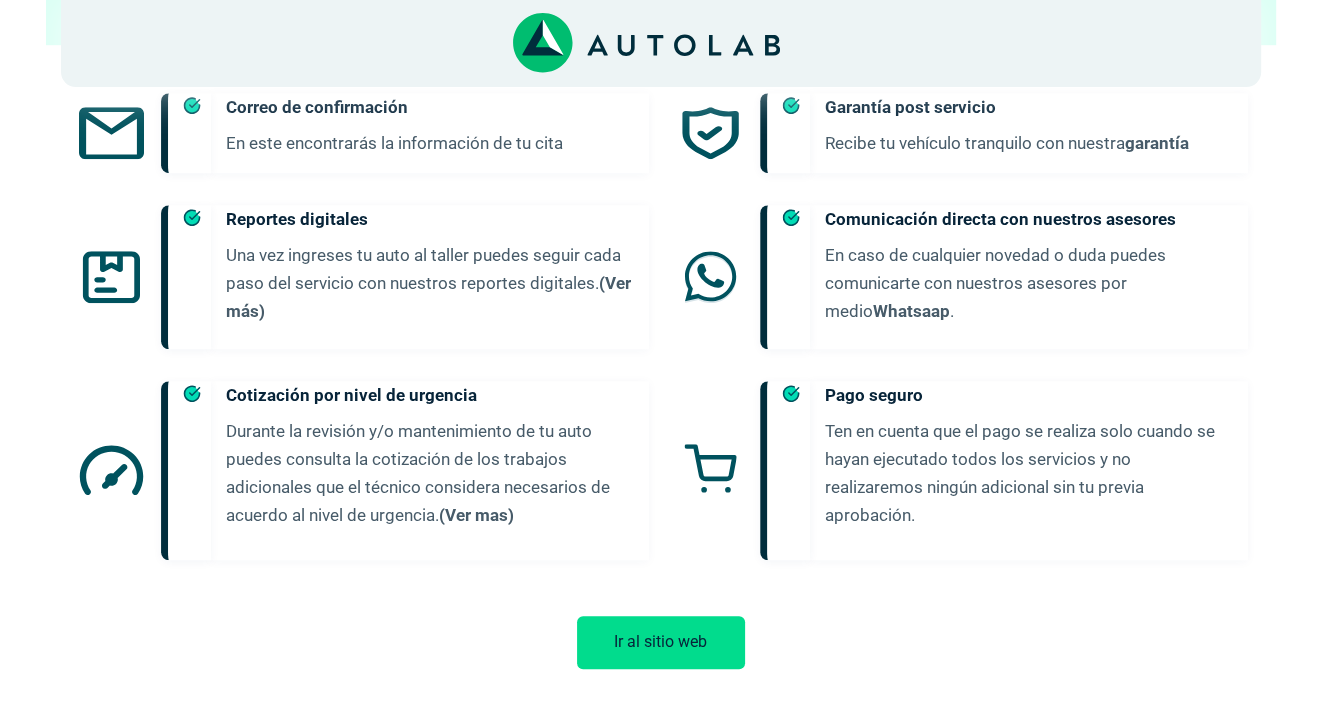 click on "Ir al sitio web" at bounding box center (661, 642) 